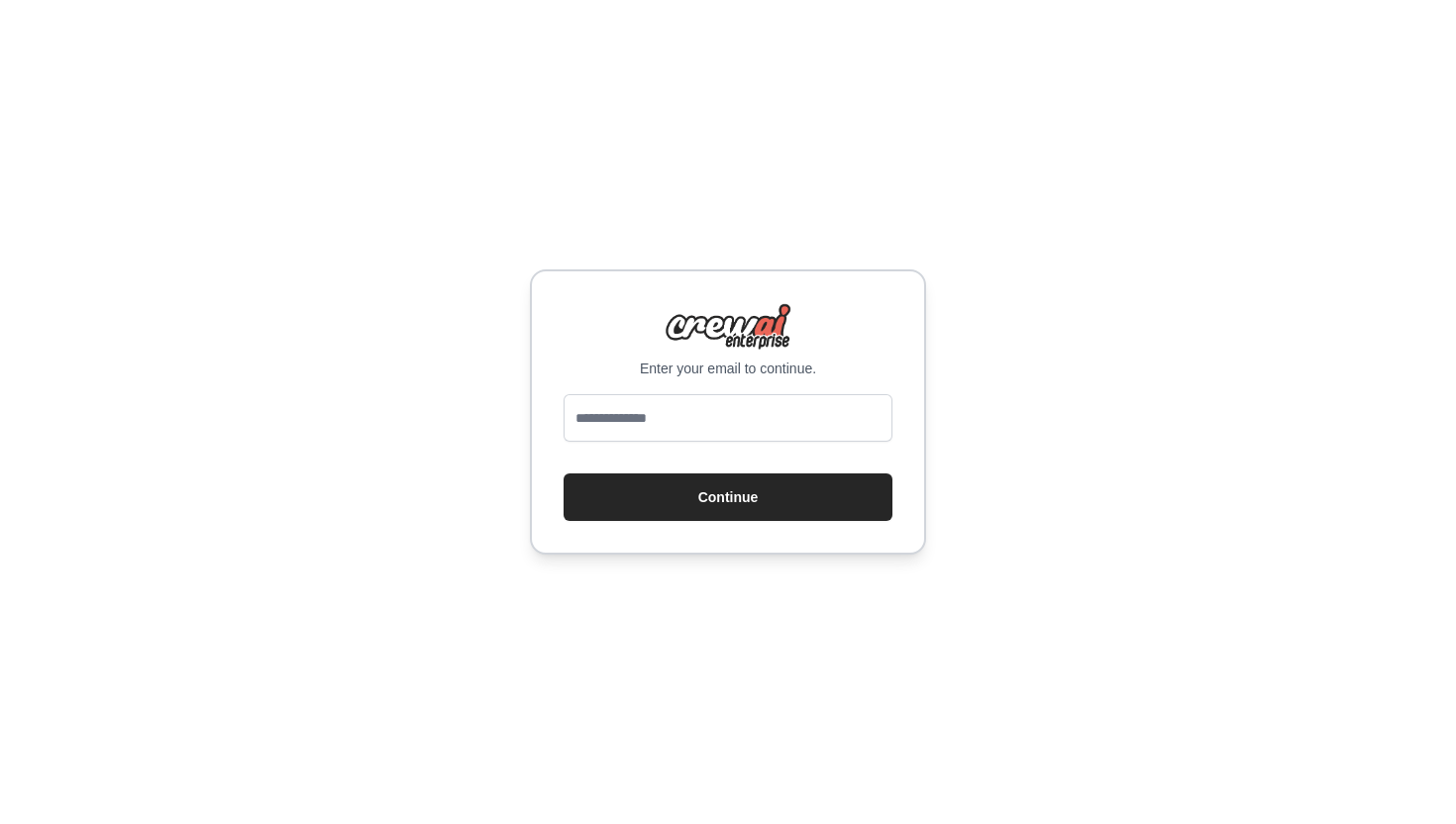 scroll, scrollTop: 0, scrollLeft: 0, axis: both 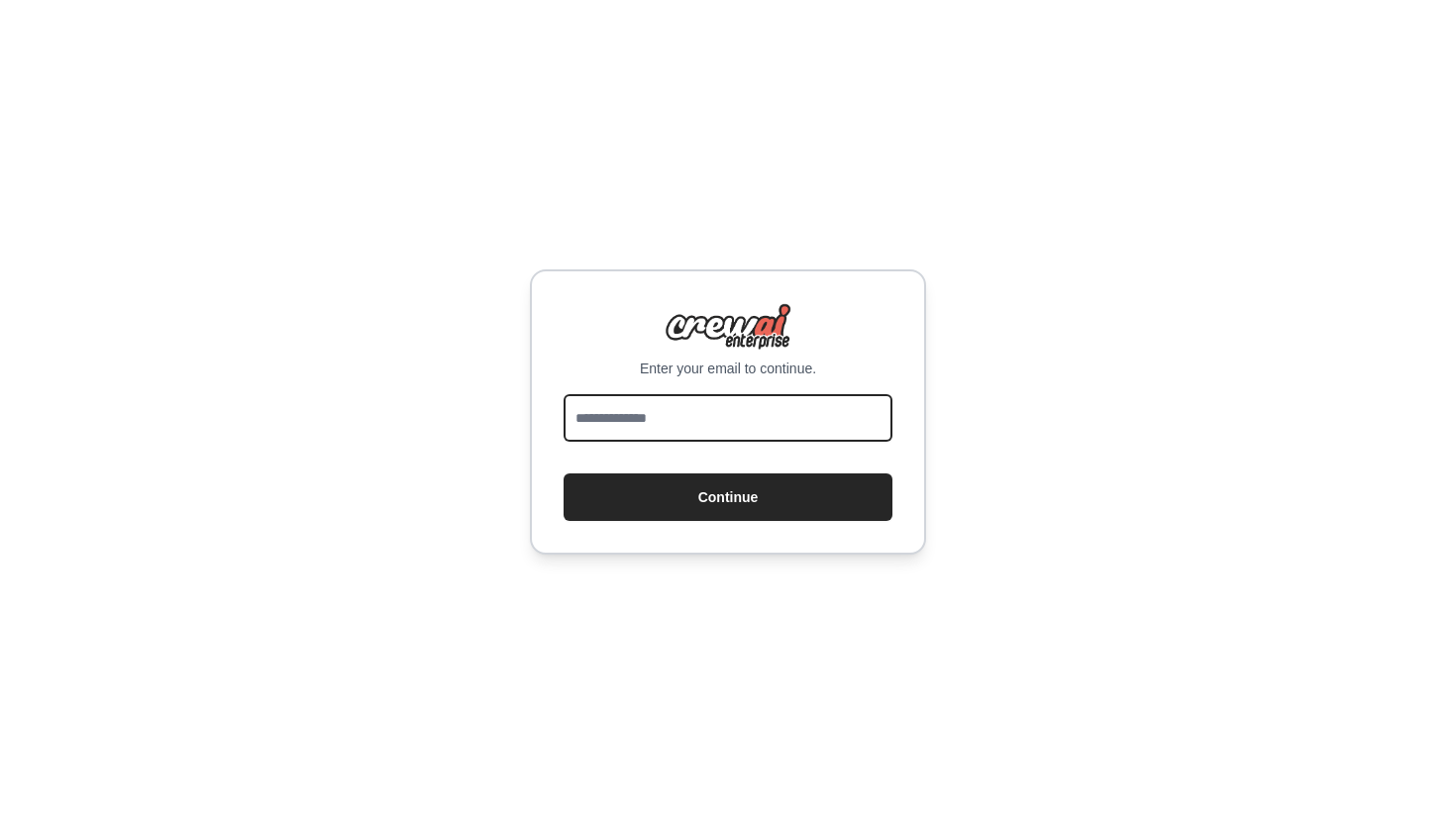 click at bounding box center [728, 418] 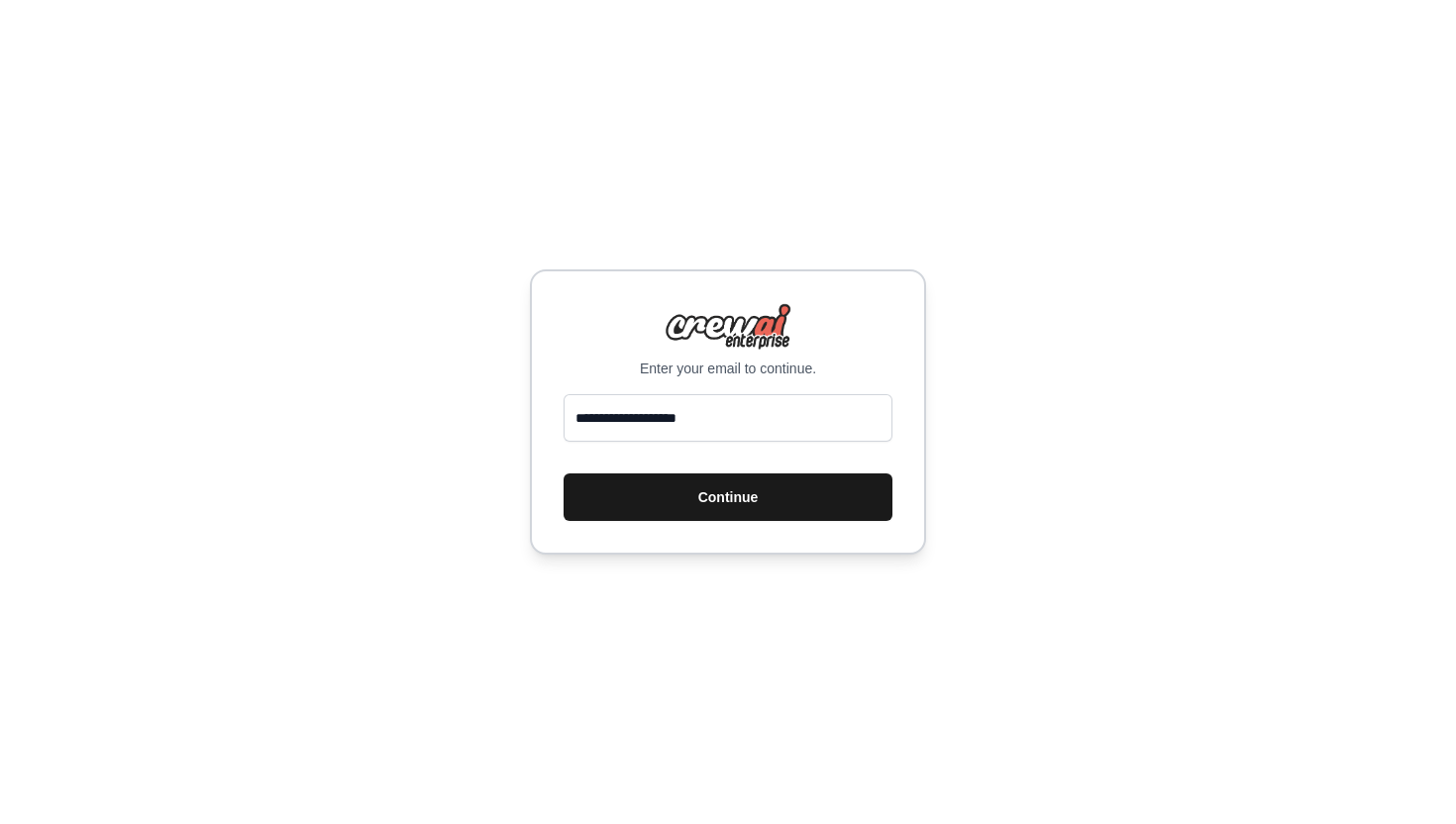 click on "Continue" at bounding box center [728, 497] 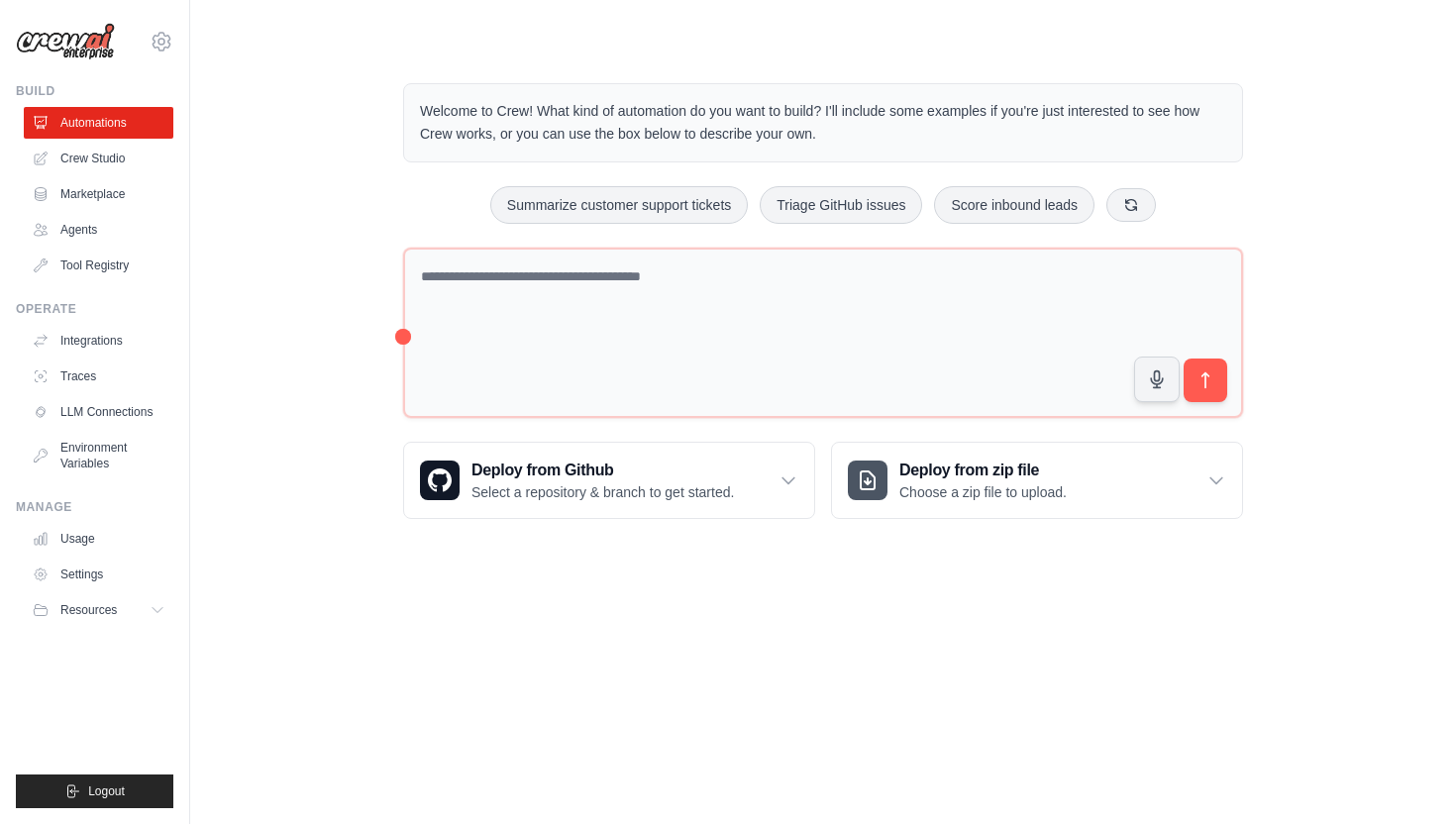 scroll, scrollTop: 0, scrollLeft: 0, axis: both 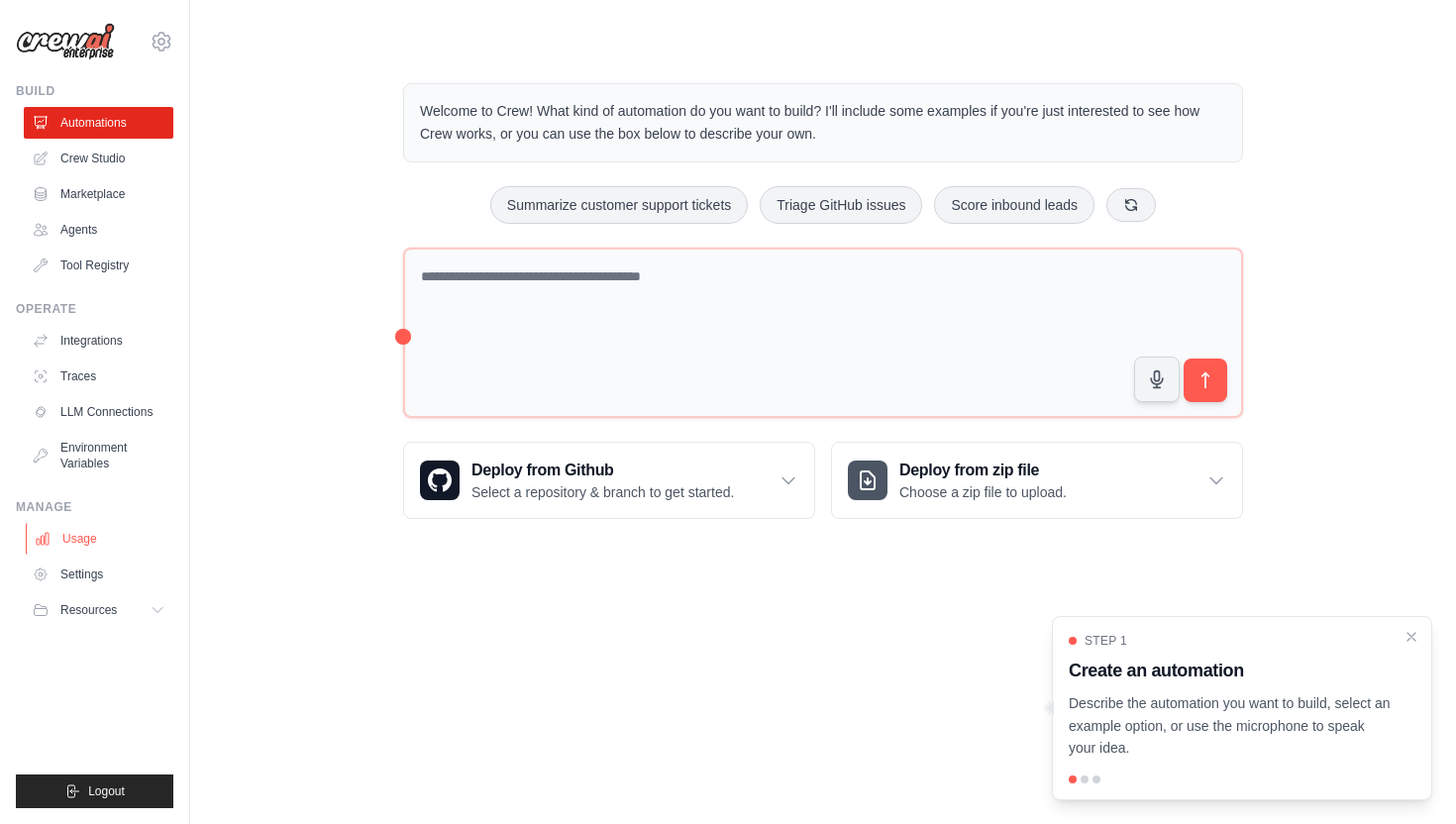 click on "Usage" at bounding box center [100, 539] 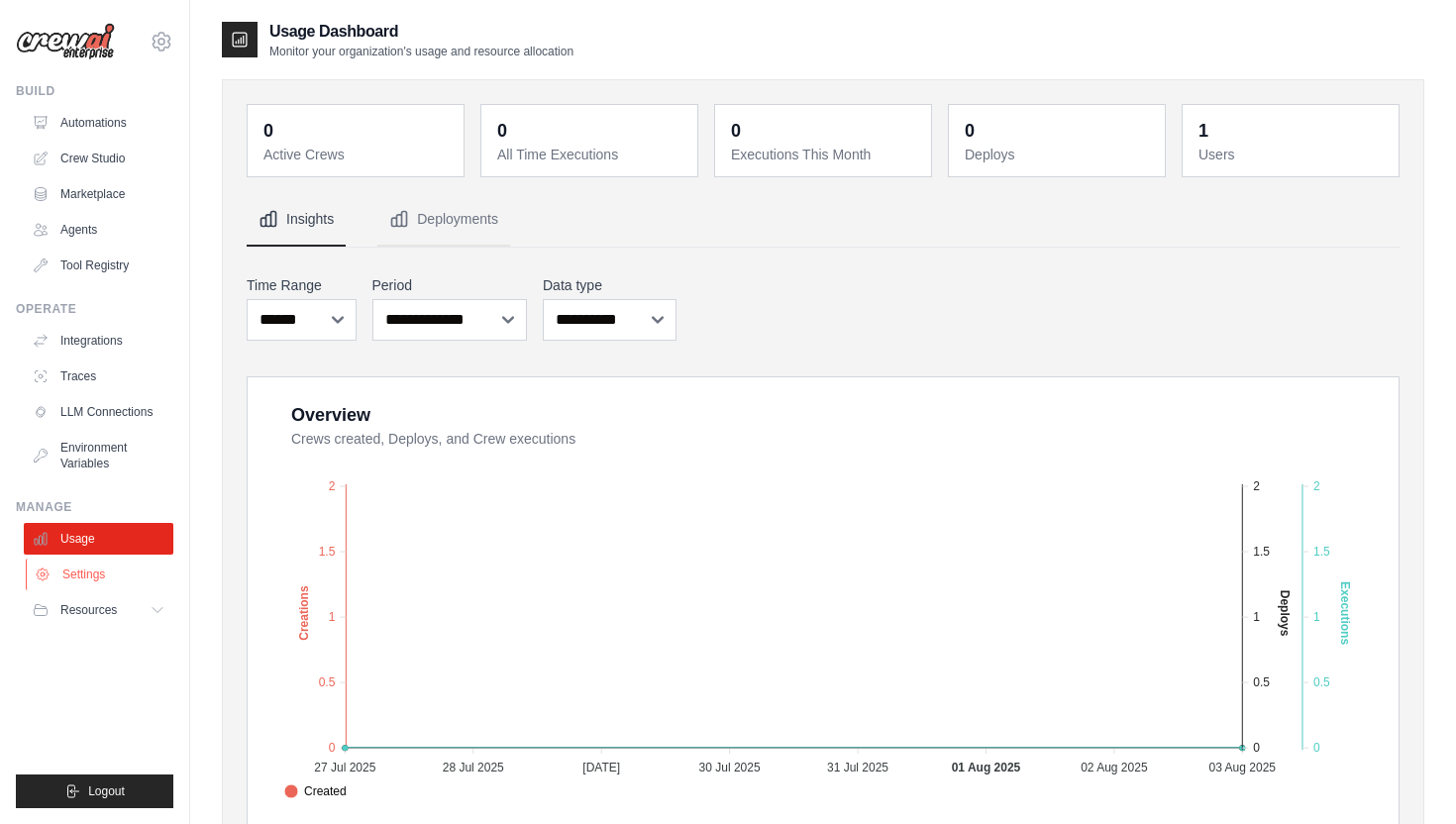click on "Settings" at bounding box center [100, 574] 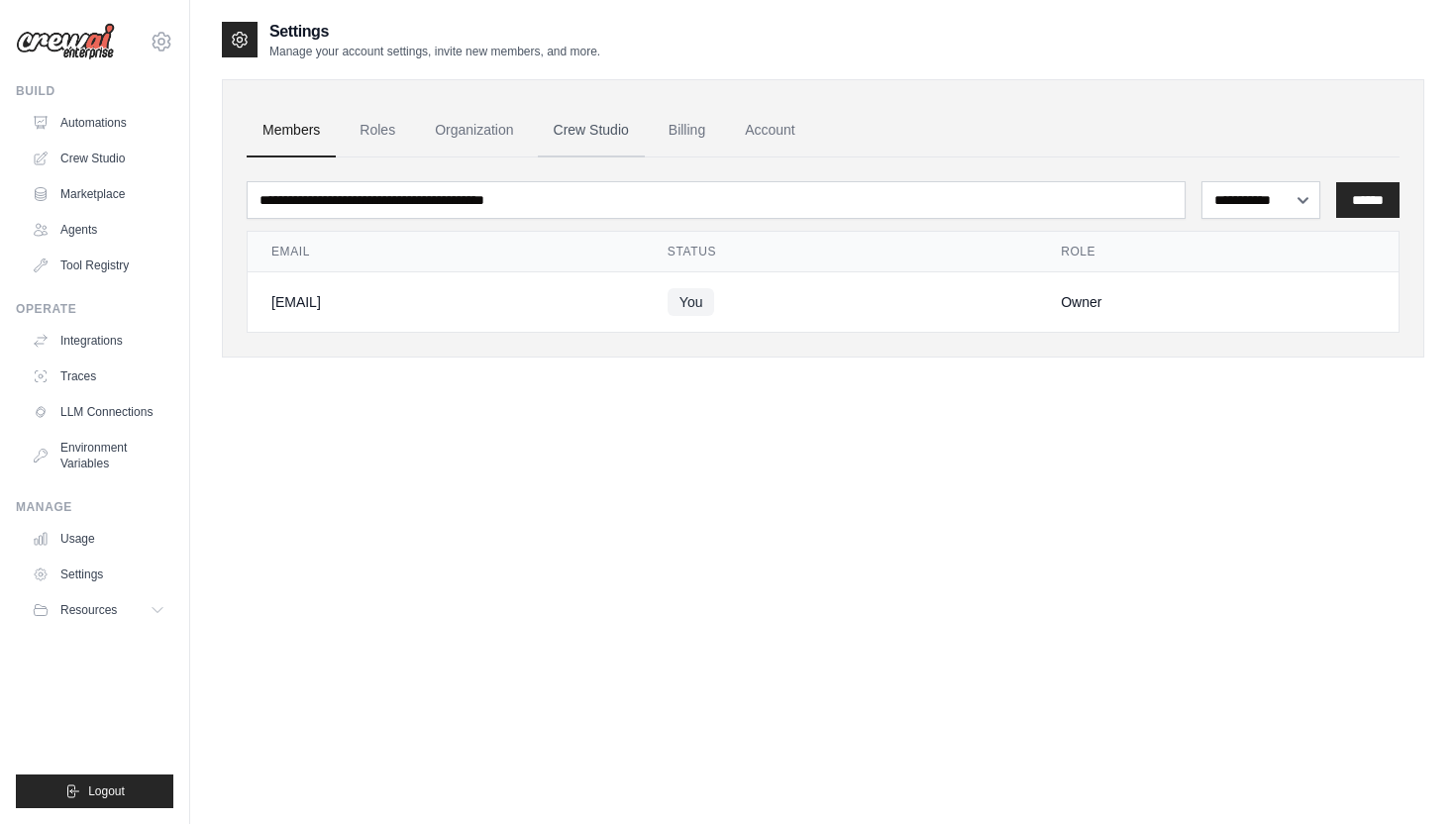 click on "Crew Studio" at bounding box center [591, 131] 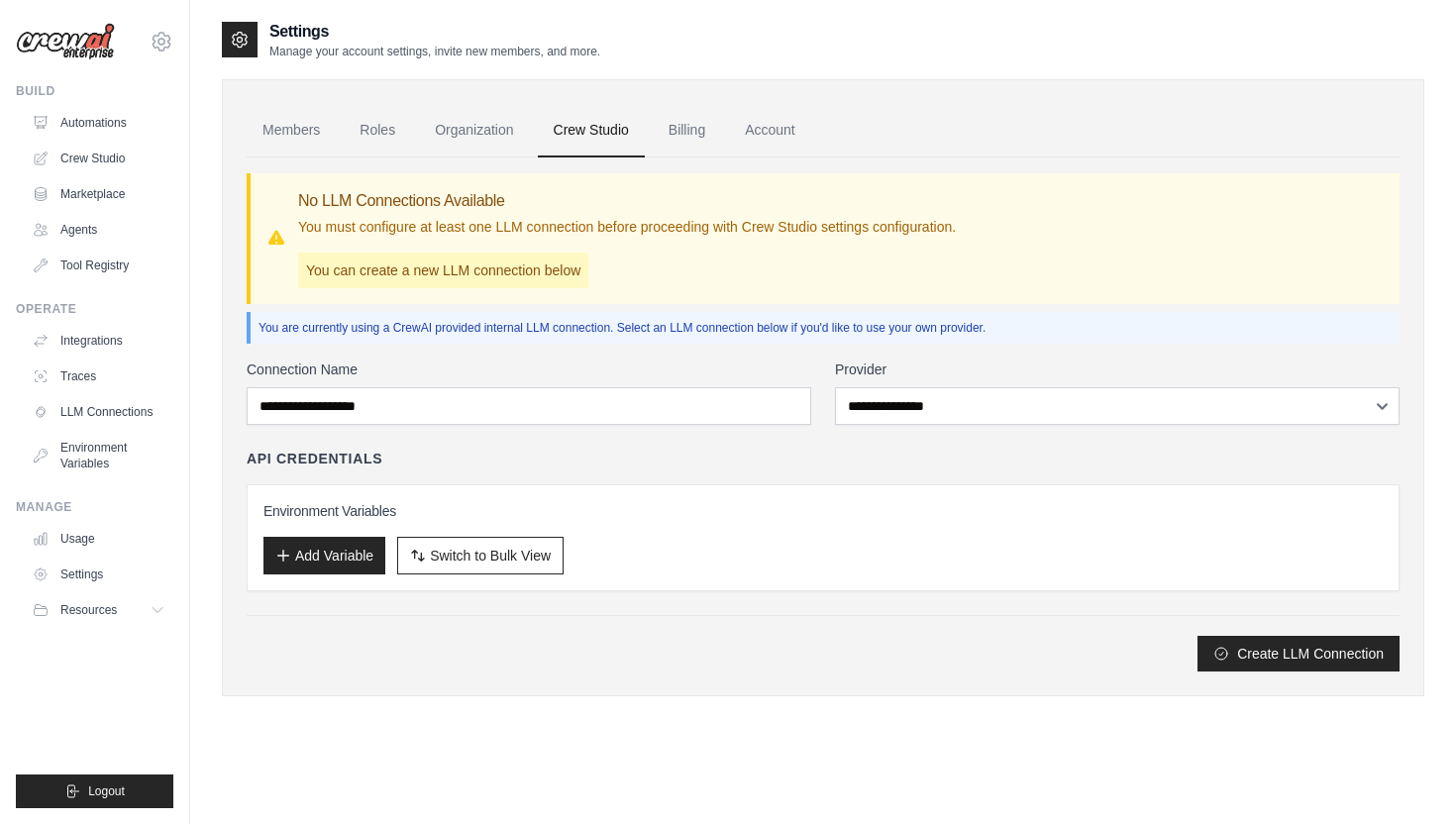 scroll, scrollTop: 0, scrollLeft: 0, axis: both 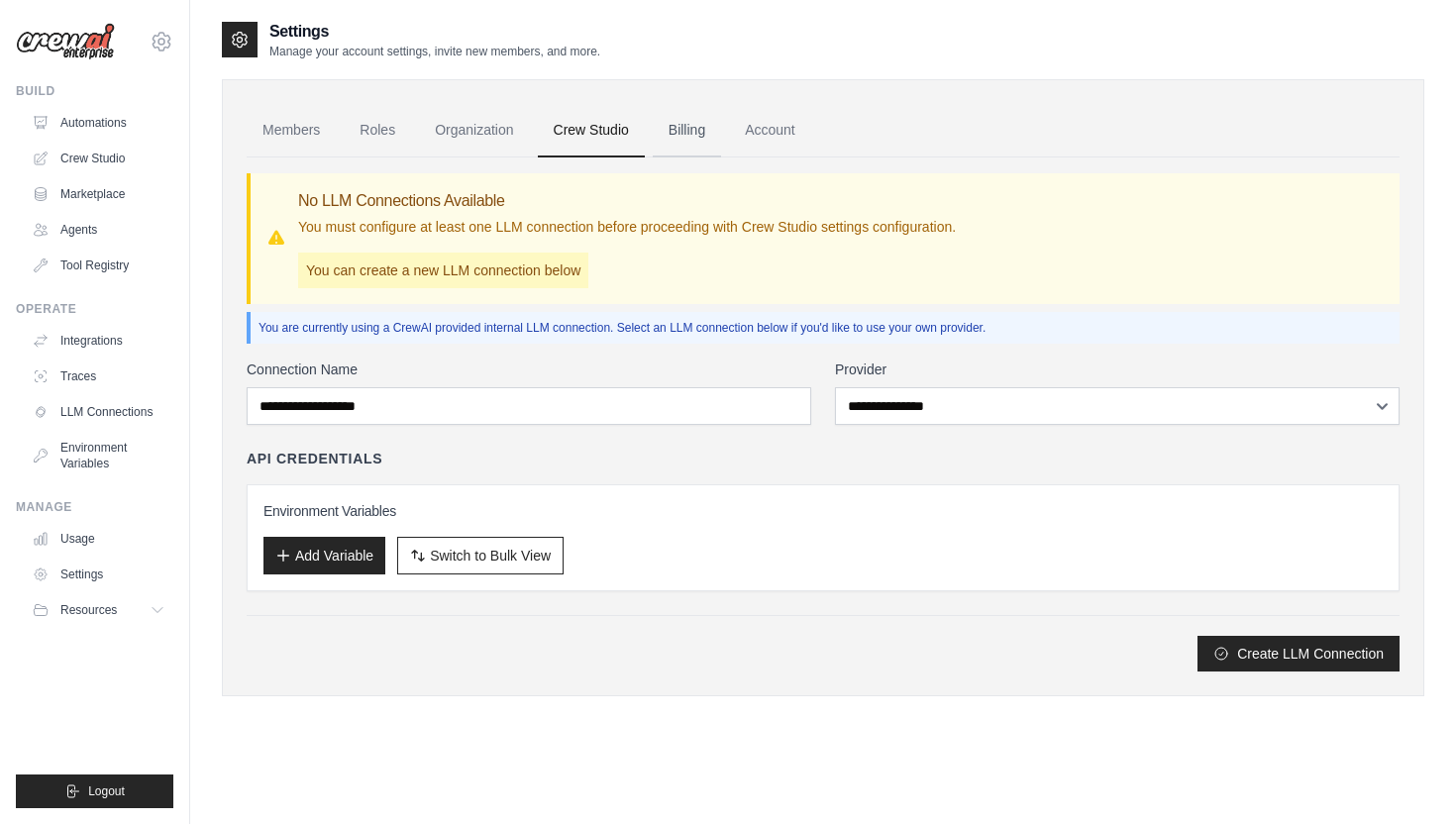 click on "Billing" at bounding box center [686, 131] 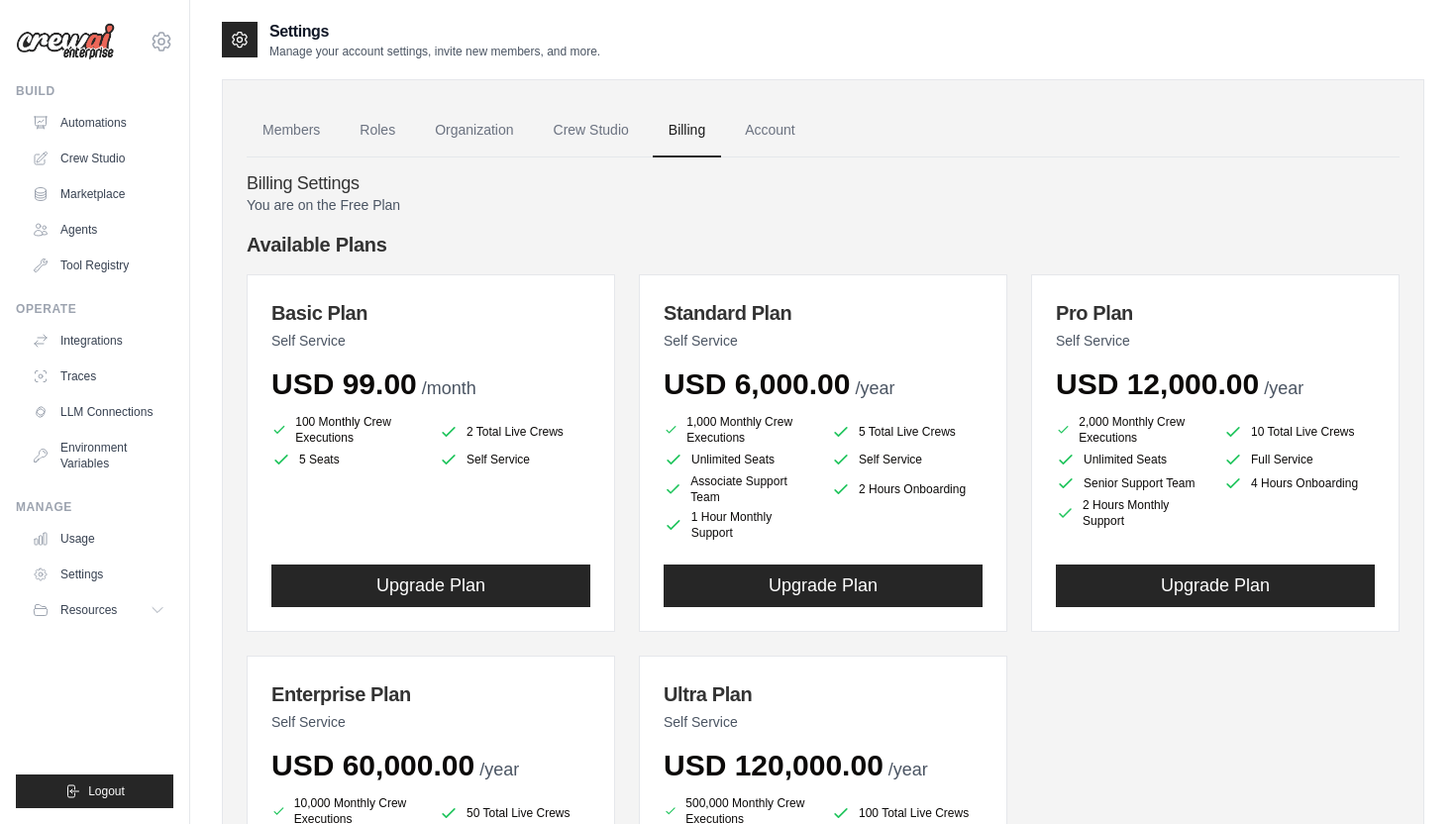 scroll, scrollTop: 0, scrollLeft: 0, axis: both 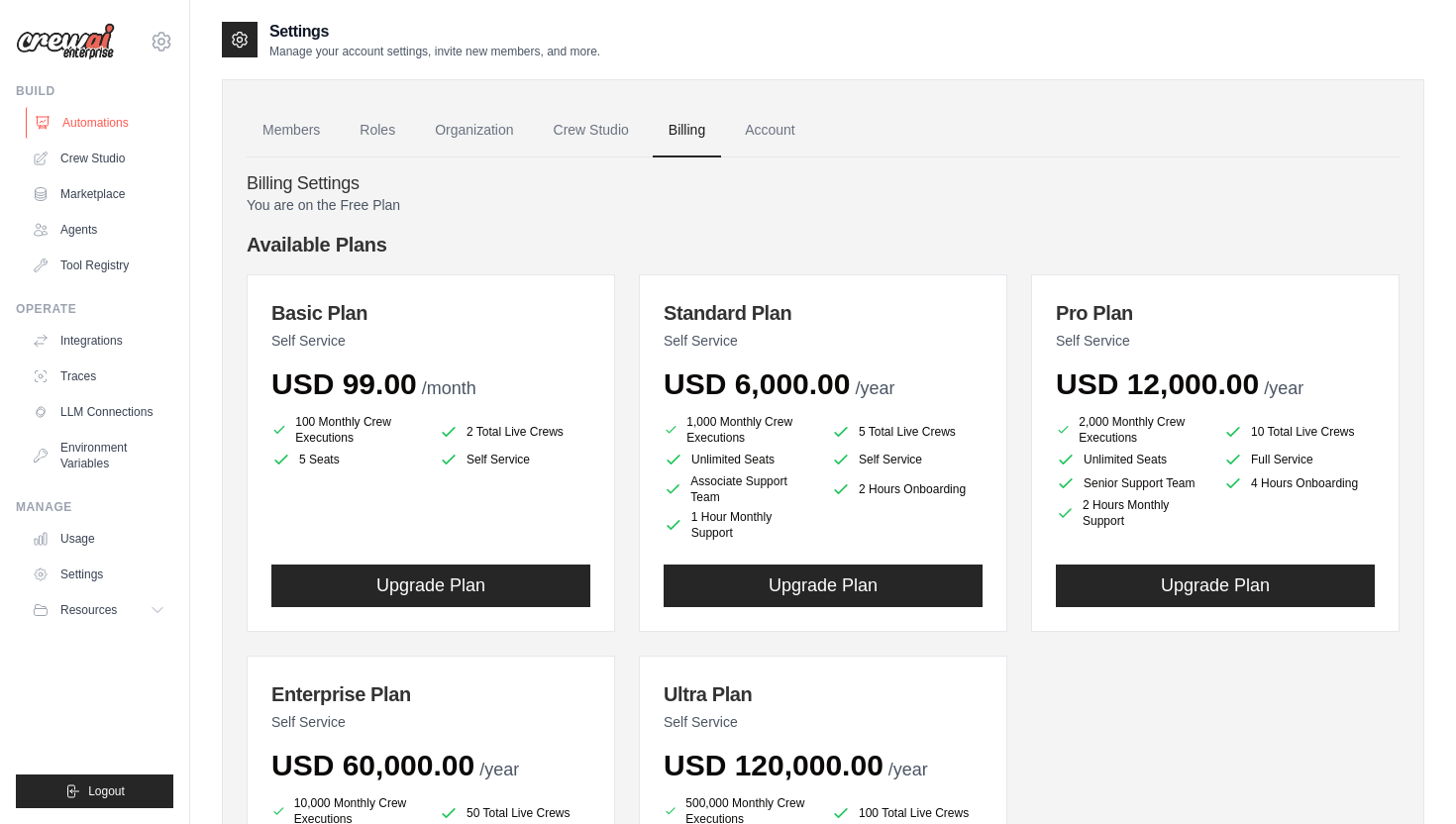 click on "Automations" at bounding box center [100, 123] 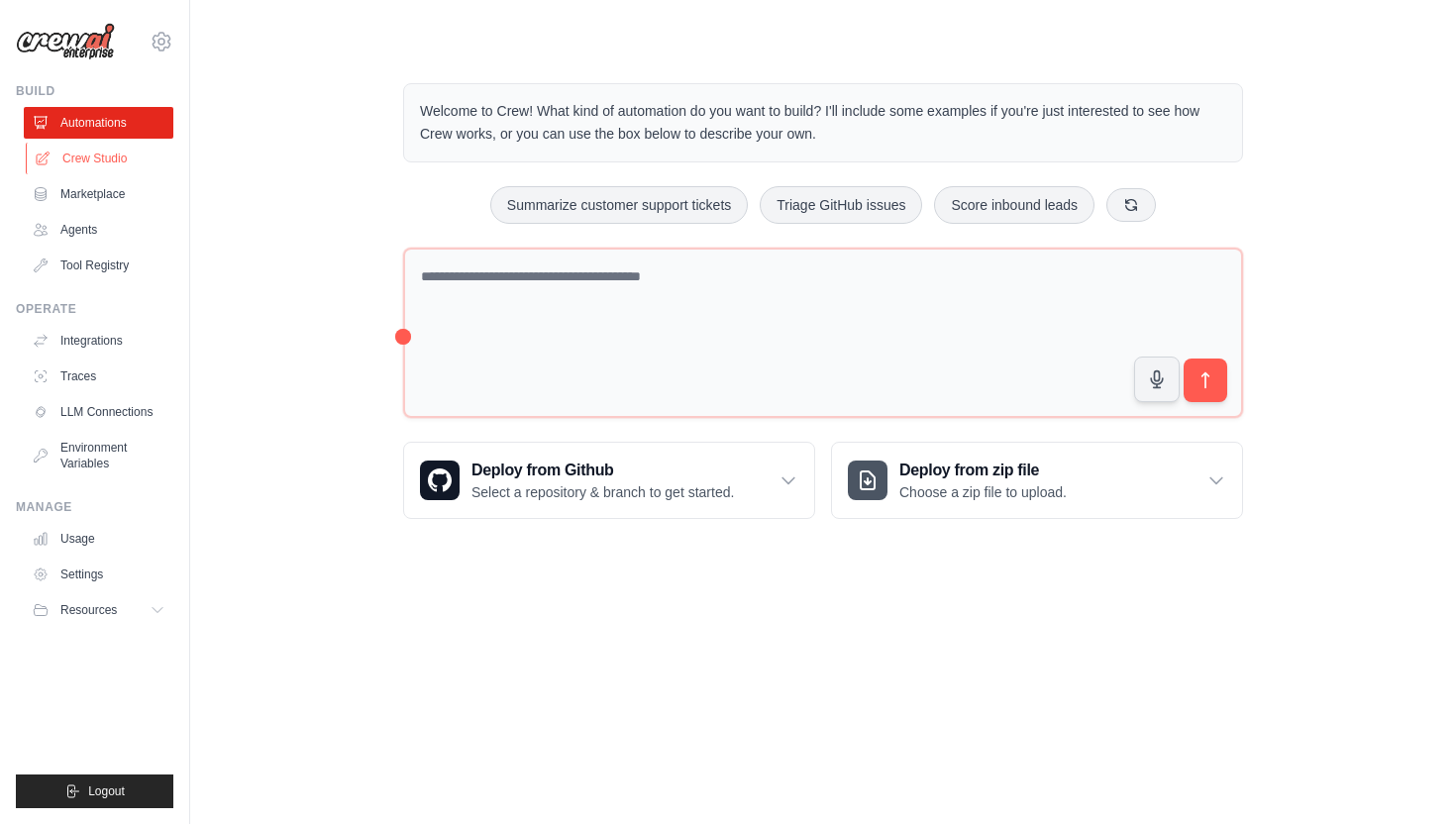 click on "Crew Studio" at bounding box center [100, 158] 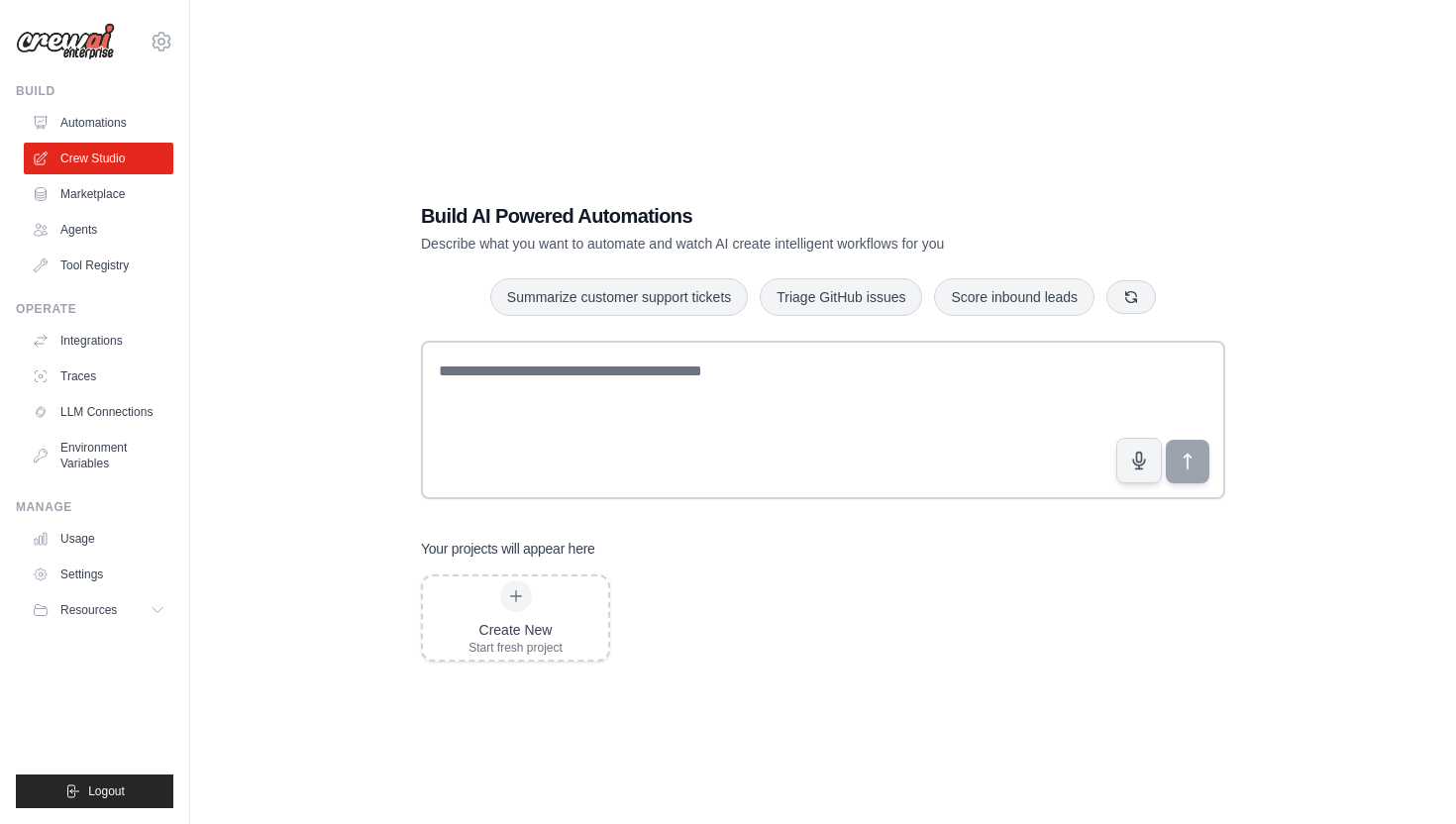 scroll, scrollTop: 0, scrollLeft: 0, axis: both 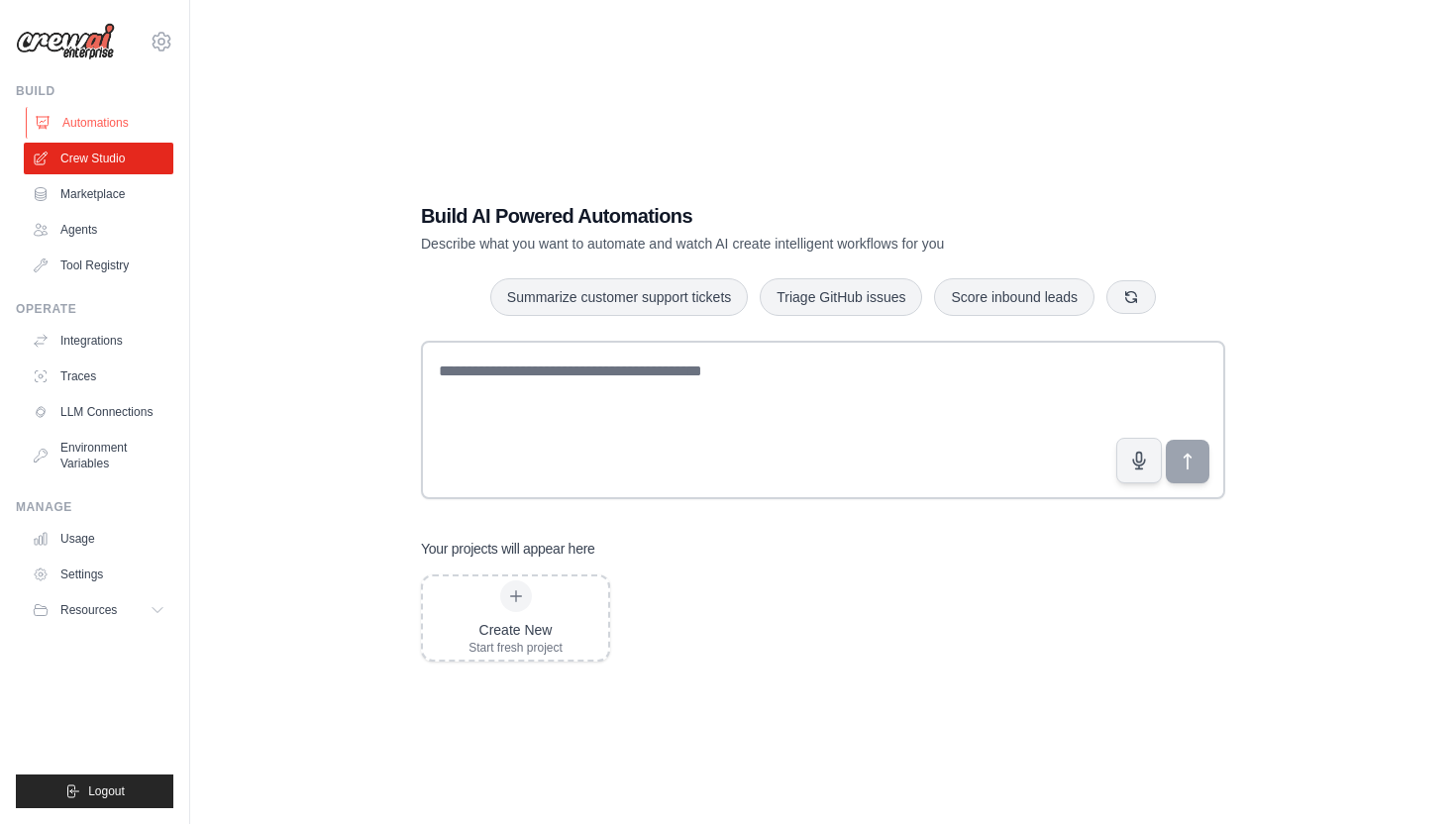 click on "Automations" at bounding box center (100, 123) 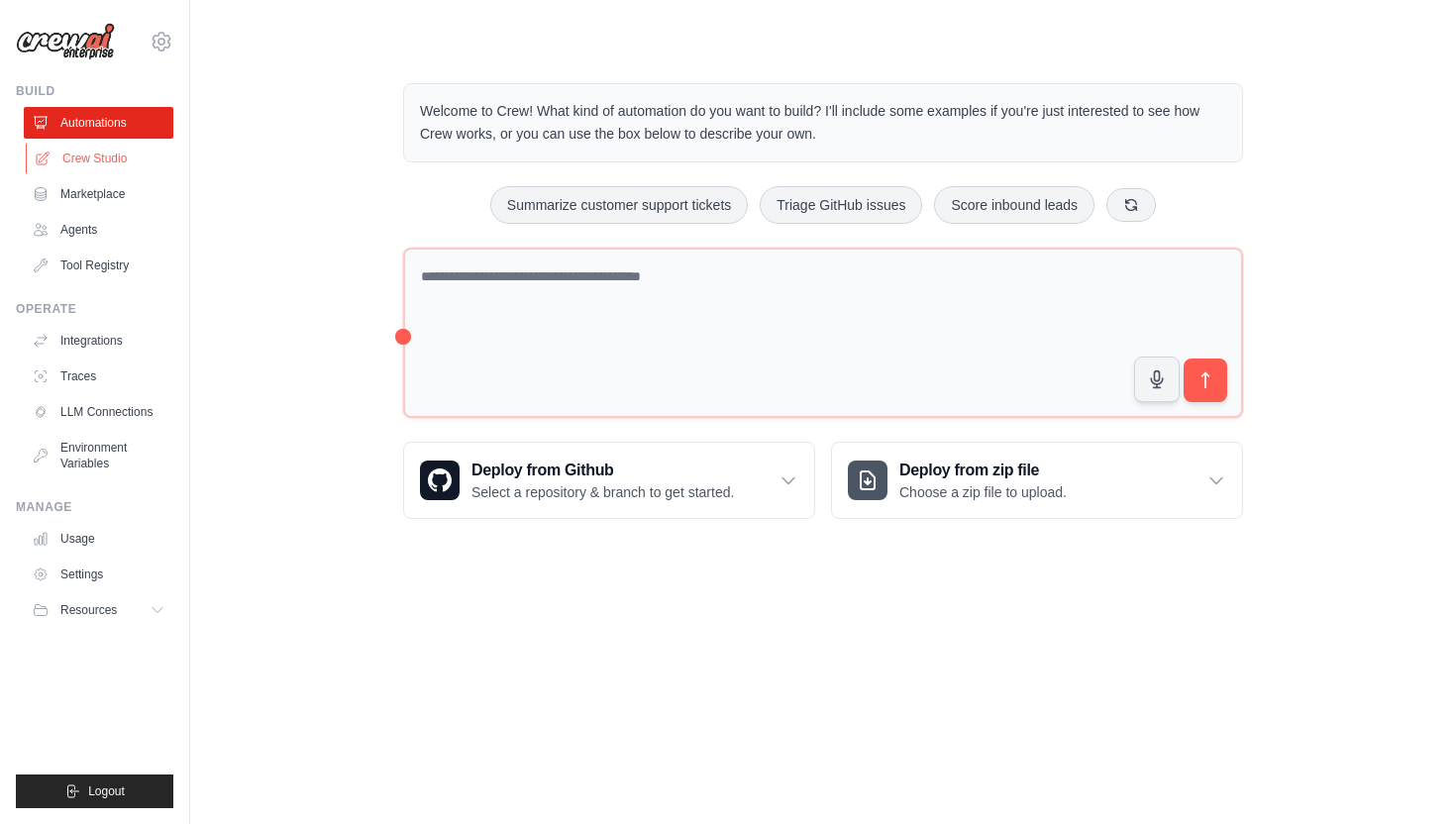 click on "Crew Studio" at bounding box center (100, 158) 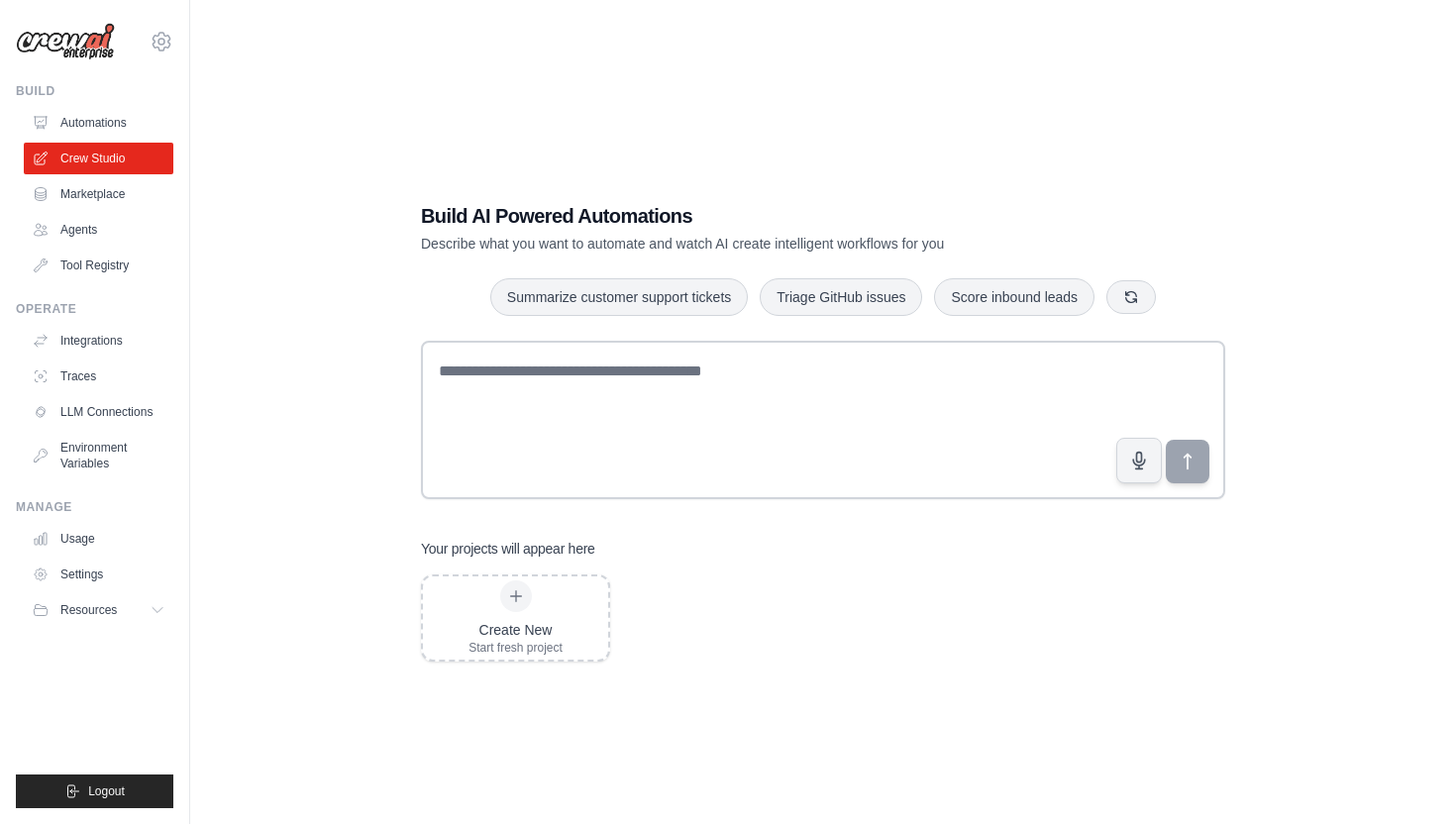 scroll, scrollTop: 0, scrollLeft: 0, axis: both 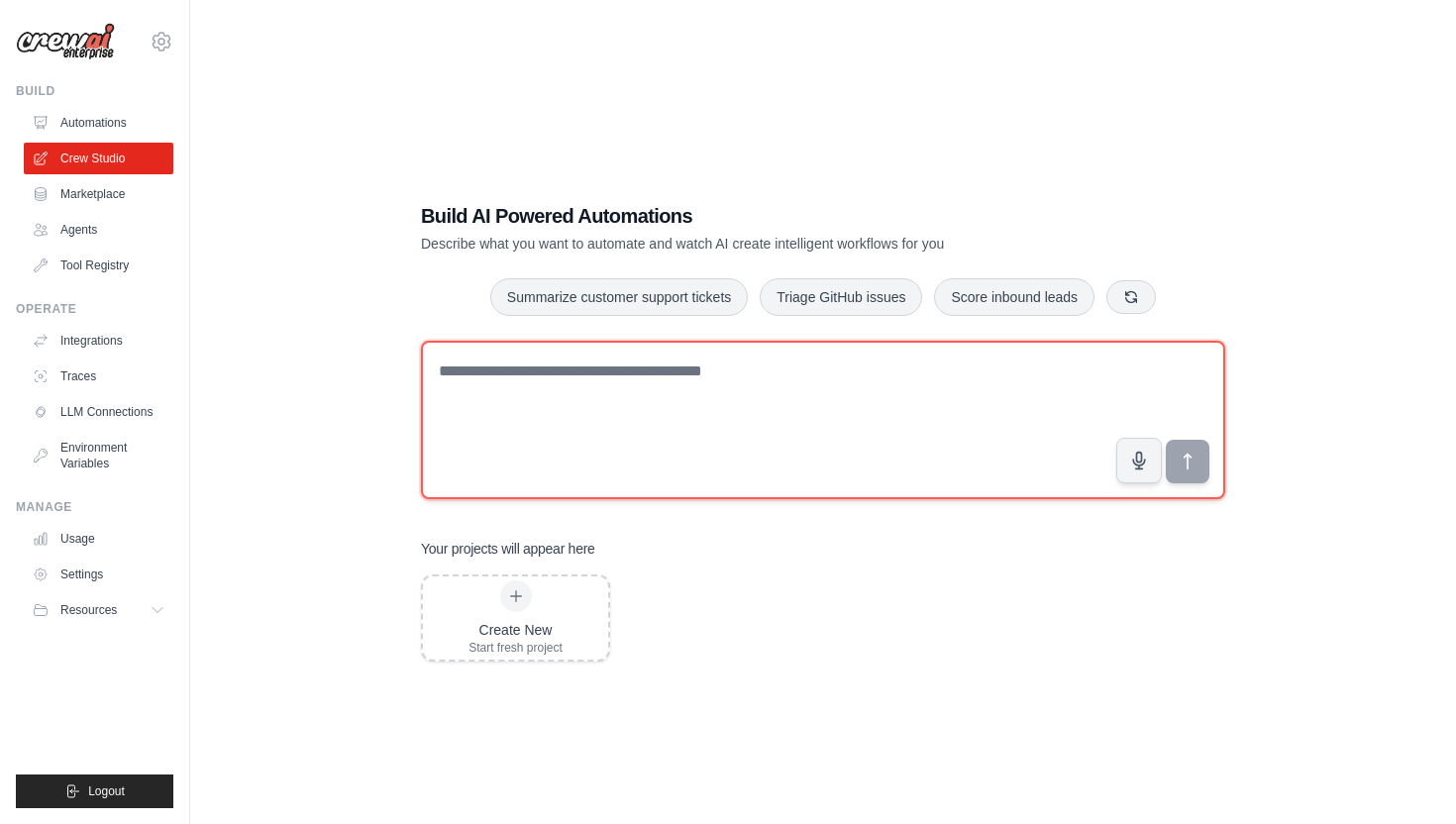 click at bounding box center [823, 420] 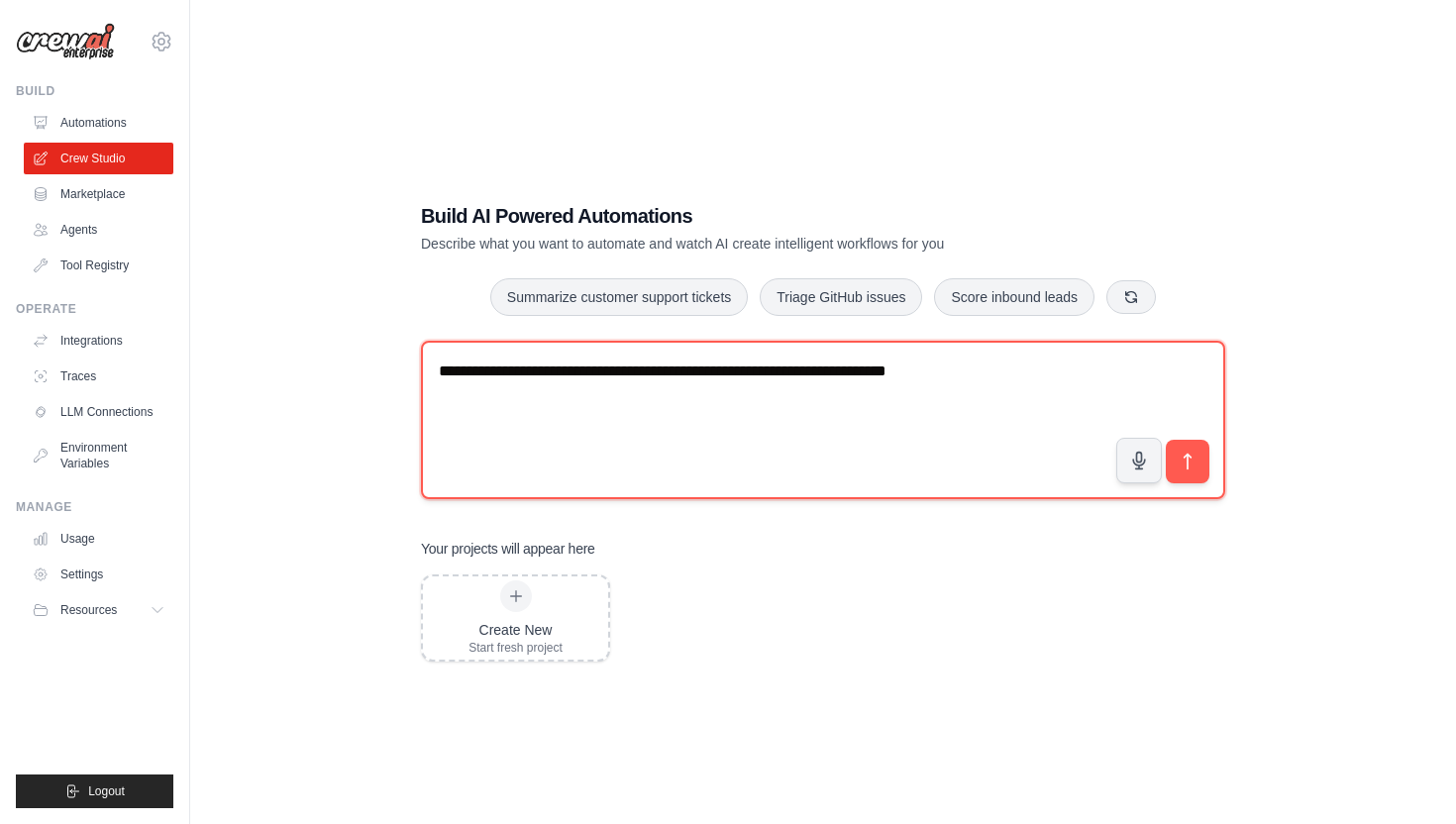 click on "**********" at bounding box center (823, 420) 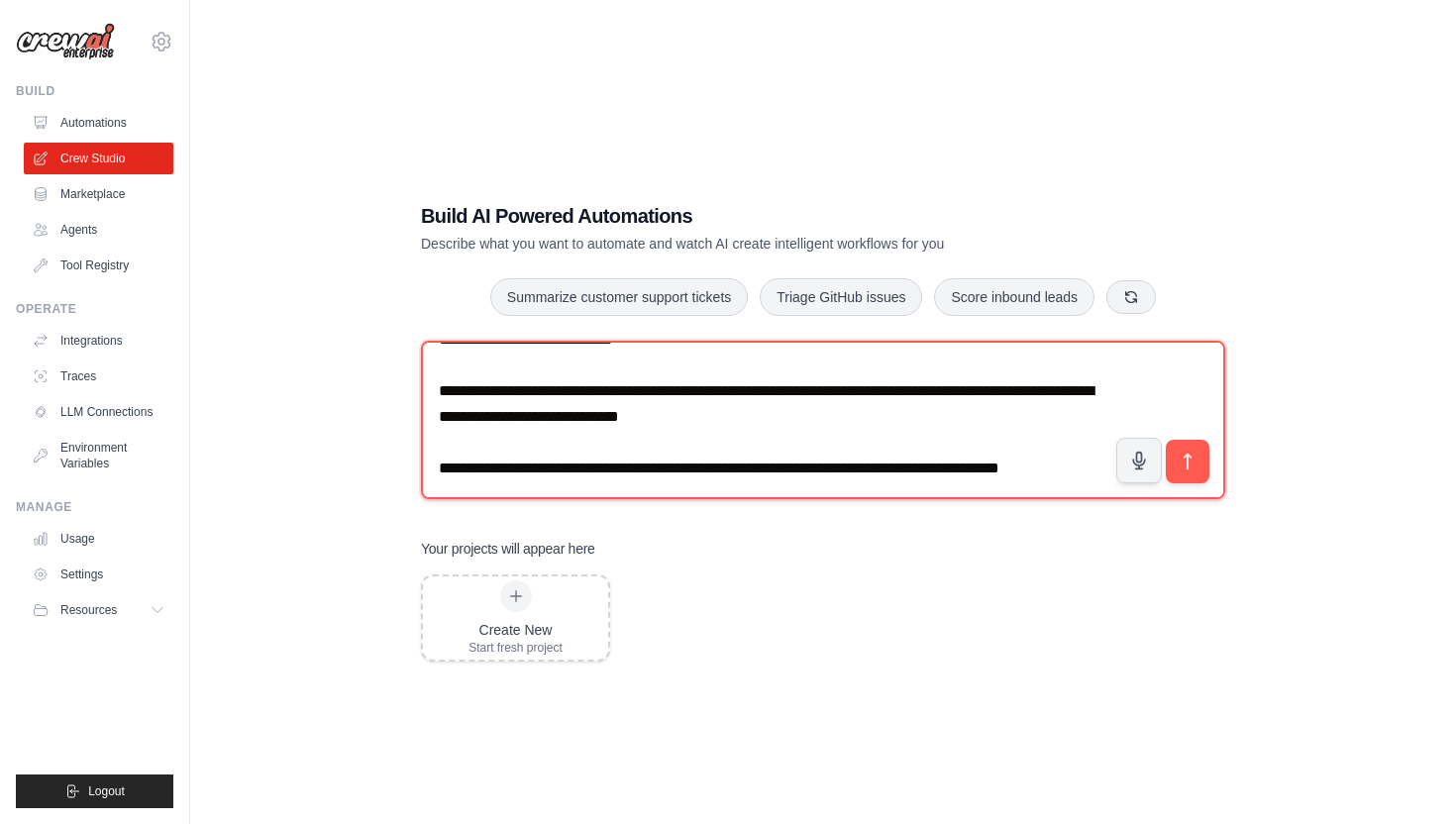 scroll, scrollTop: 218, scrollLeft: 0, axis: vertical 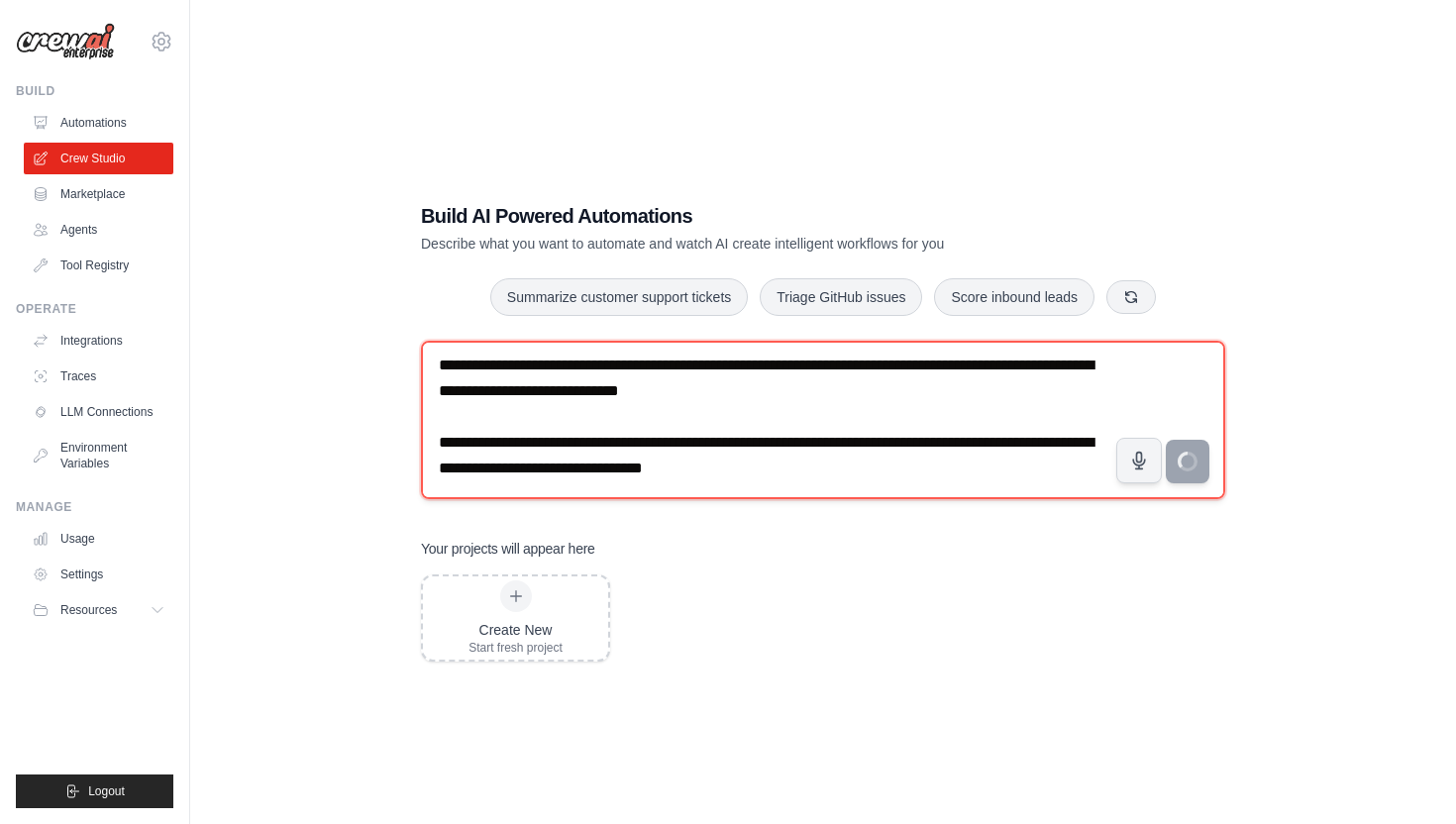 type on "**********" 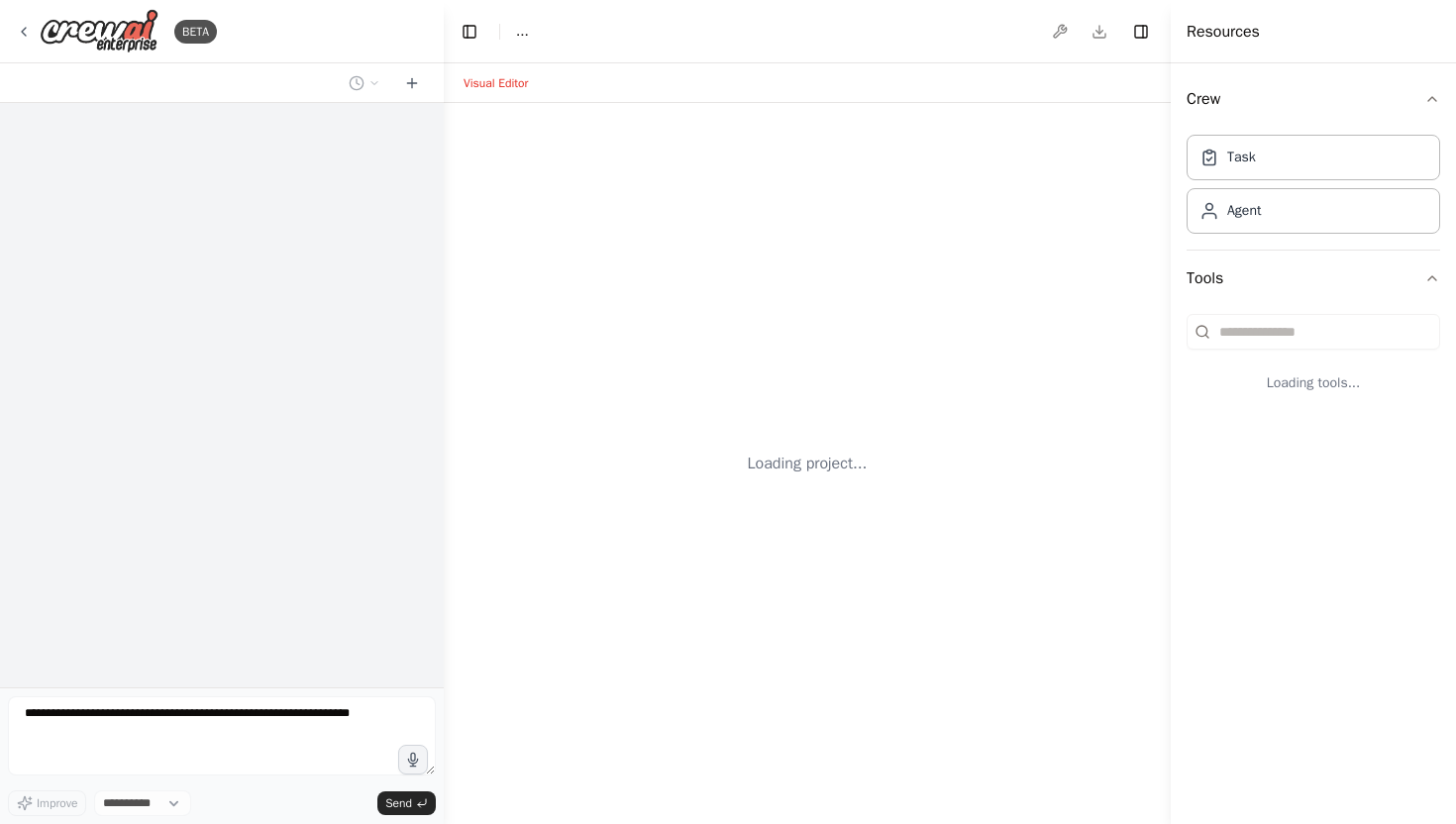 scroll, scrollTop: 0, scrollLeft: 0, axis: both 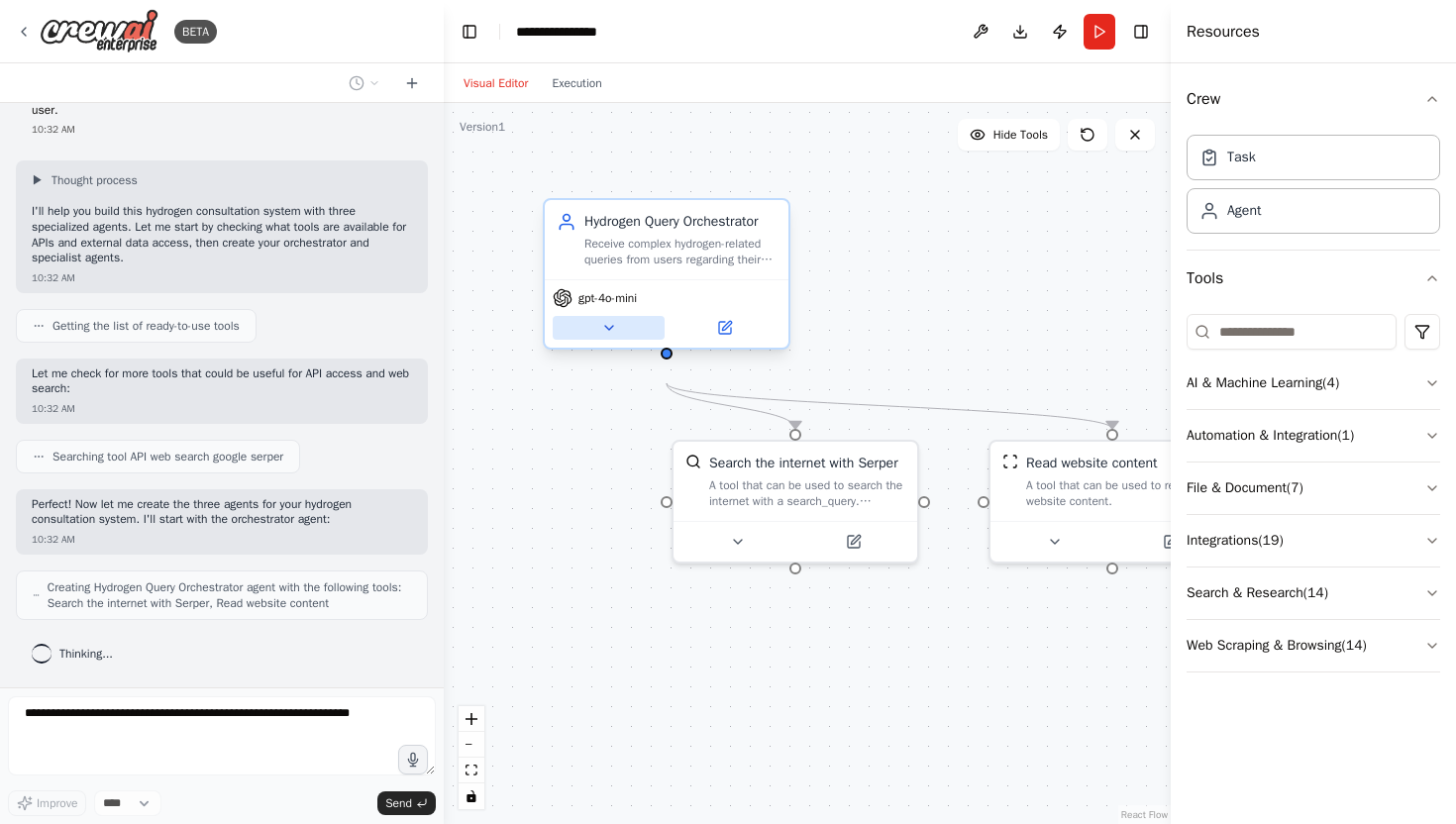 click 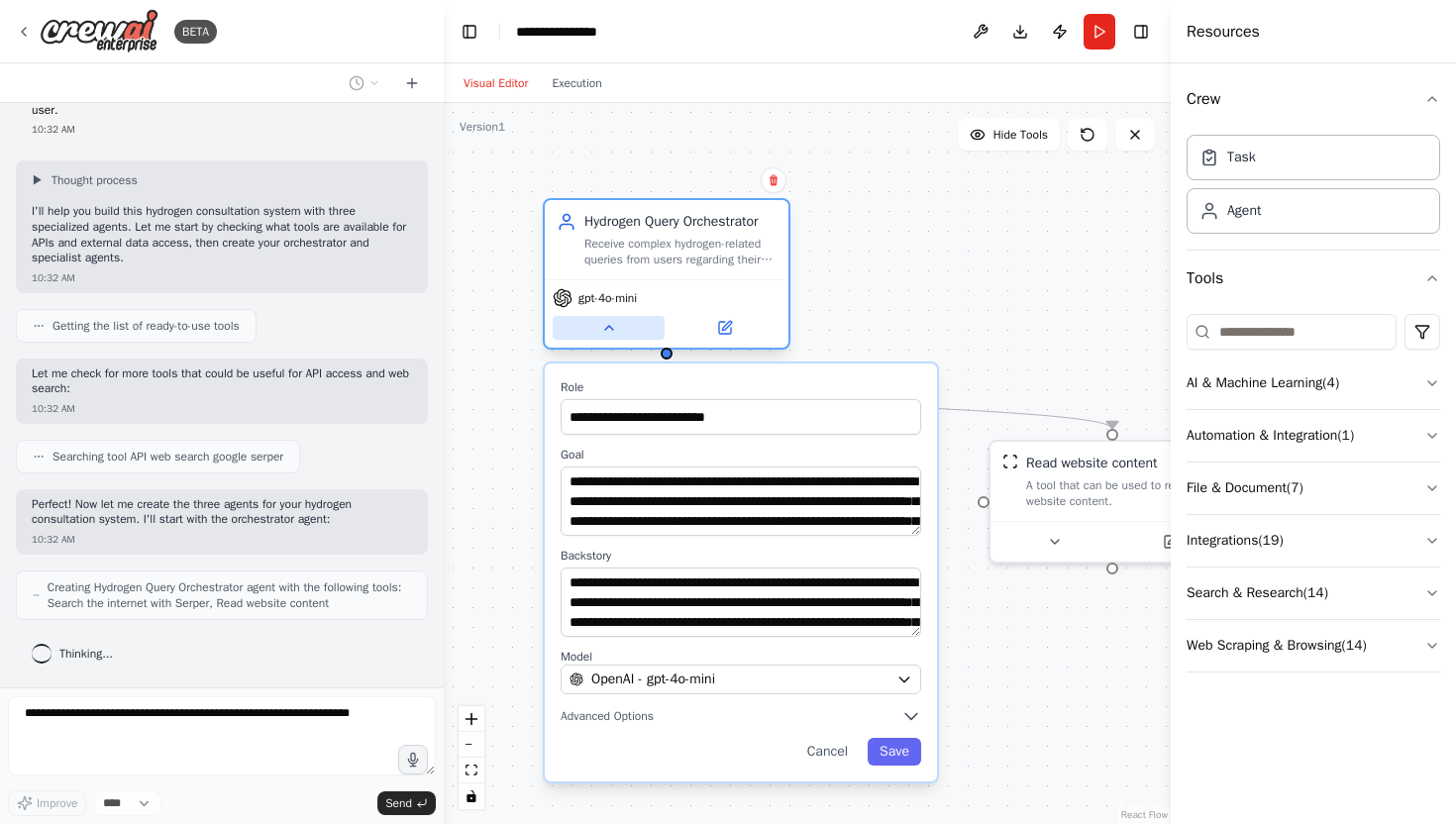 scroll, scrollTop: 382, scrollLeft: 0, axis: vertical 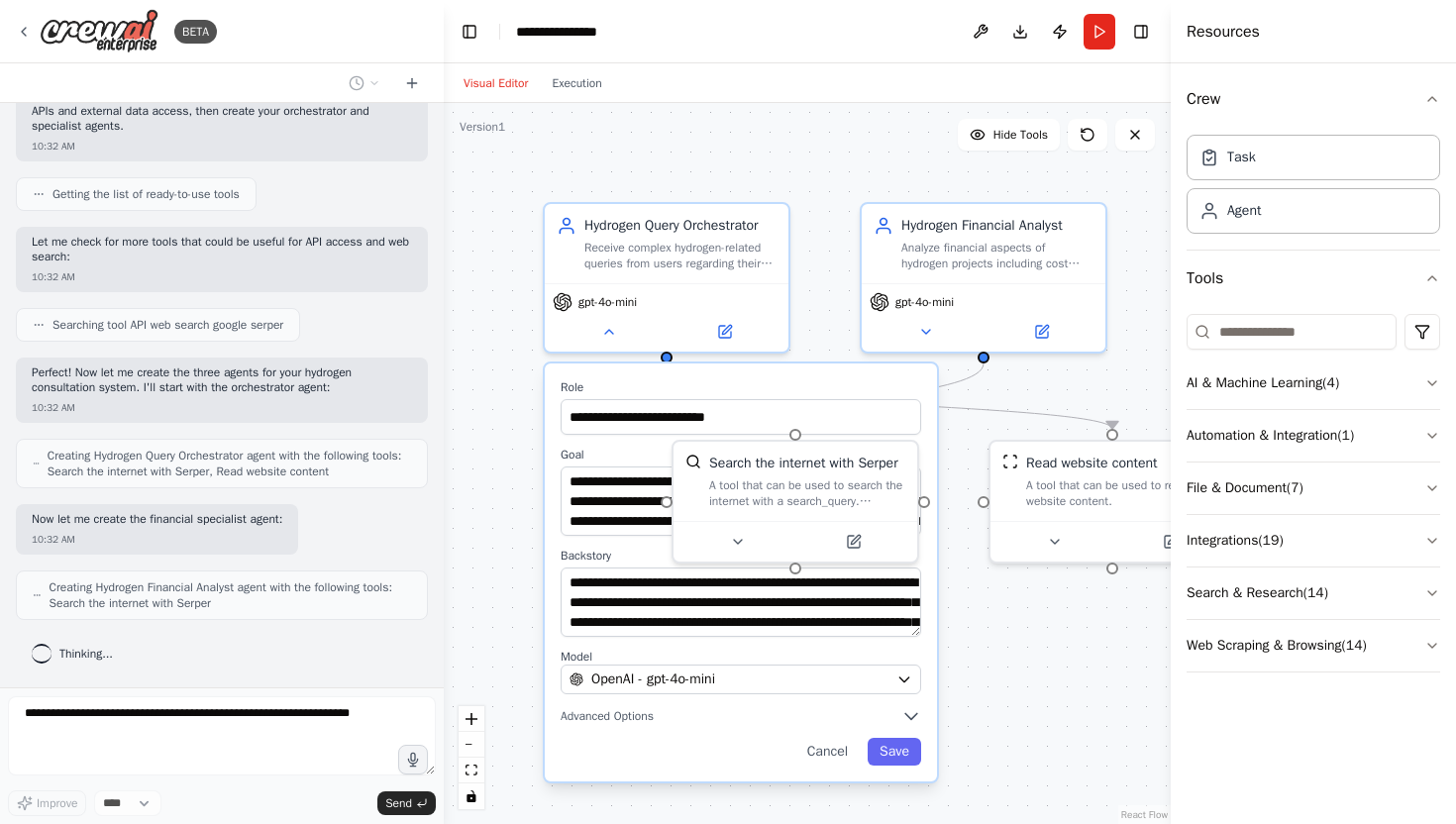 click on ".deletable-edge-delete-btn {
width: 20px;
height: 20px;
border: 0px solid #ffffff;
color: #6b7280;
background-color: #f8fafc;
cursor: pointer;
border-radius: 50%;
font-size: 12px;
padding: 3px;
display: flex;
align-items: center;
justify-content: center;
transition: all 0.2s cubic-bezier(0.4, 0, 0.2, 1);
box-shadow: 0 2px 4px rgba(0, 0, 0, 0.1);
}
.deletable-edge-delete-btn:hover {
background-color: #ef4444;
color: #ffffff;
border-color: #dc2626;
transform: scale(1.1);
box-shadow: 0 4px 12px rgba(239, 68, 68, 0.4);
}
.deletable-edge-delete-btn:active {
transform: scale(0.95);
box-shadow: 0 2px 4px rgba(239, 68, 68, 0.3);
}
Hydrogen Query Orchestrator gpt-4o-mini Role Goal Backstory Model" at bounding box center (807, 464) 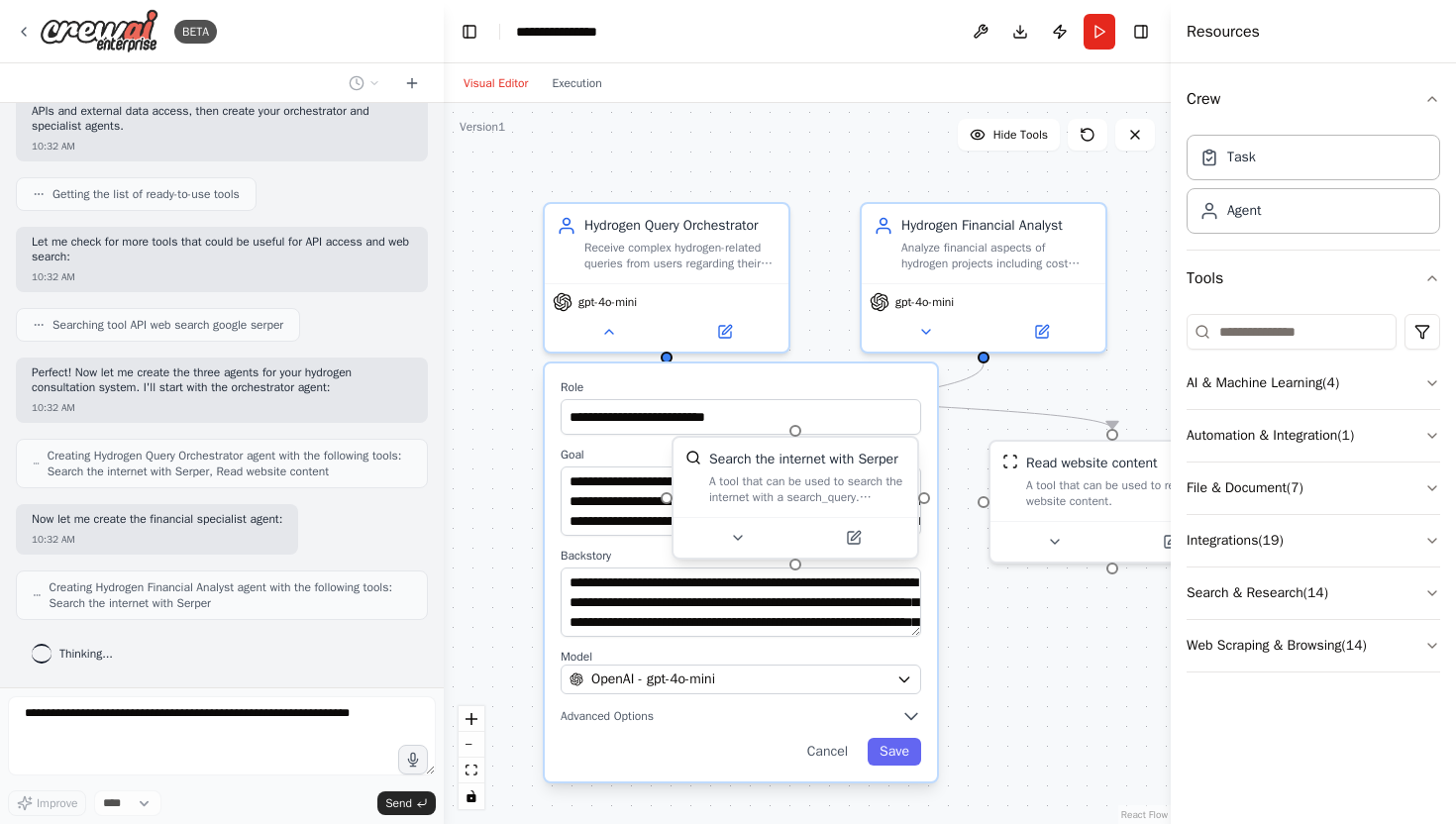 scroll, scrollTop: 530, scrollLeft: 0, axis: vertical 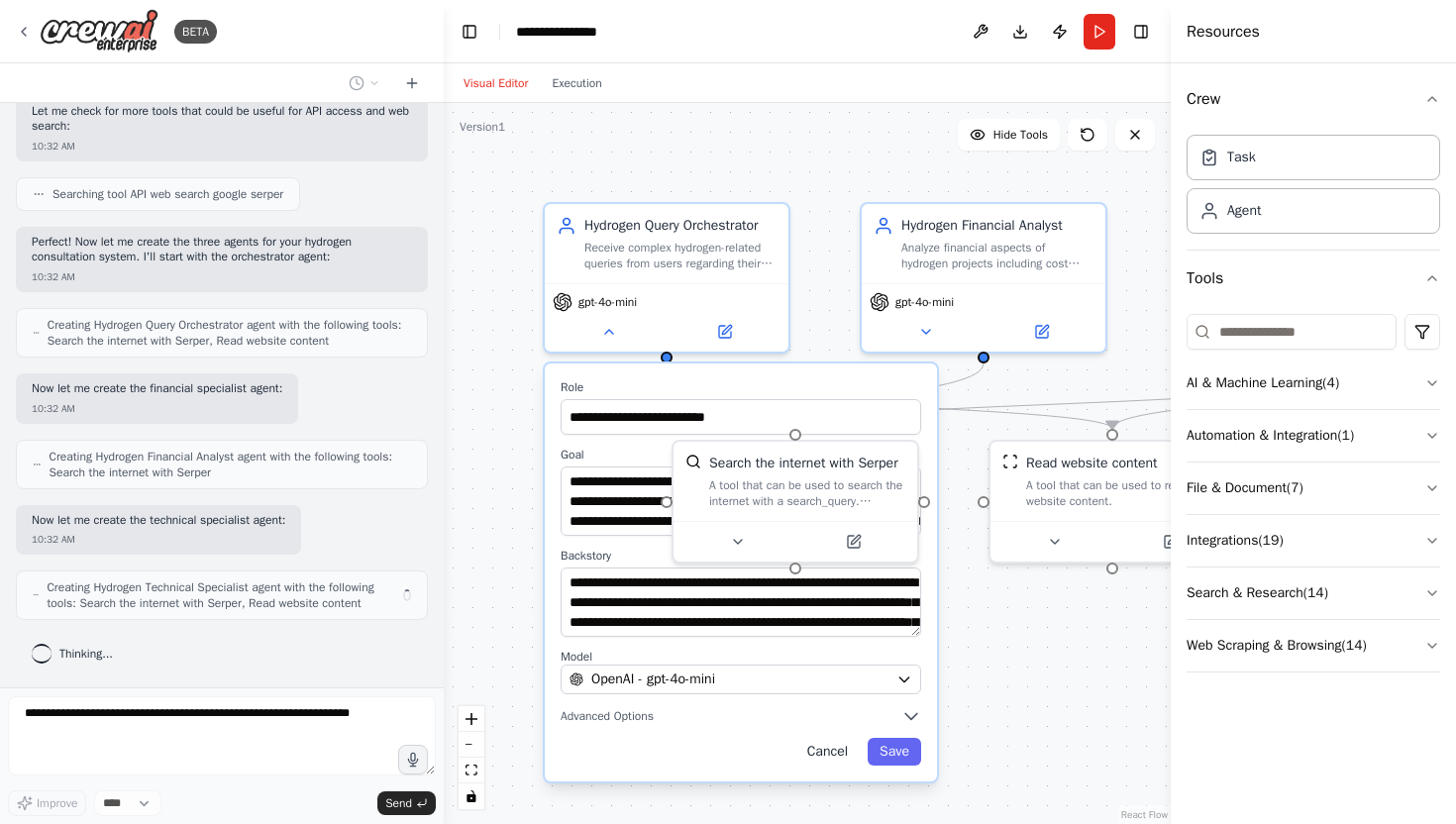 click on "Cancel" at bounding box center (827, 752) 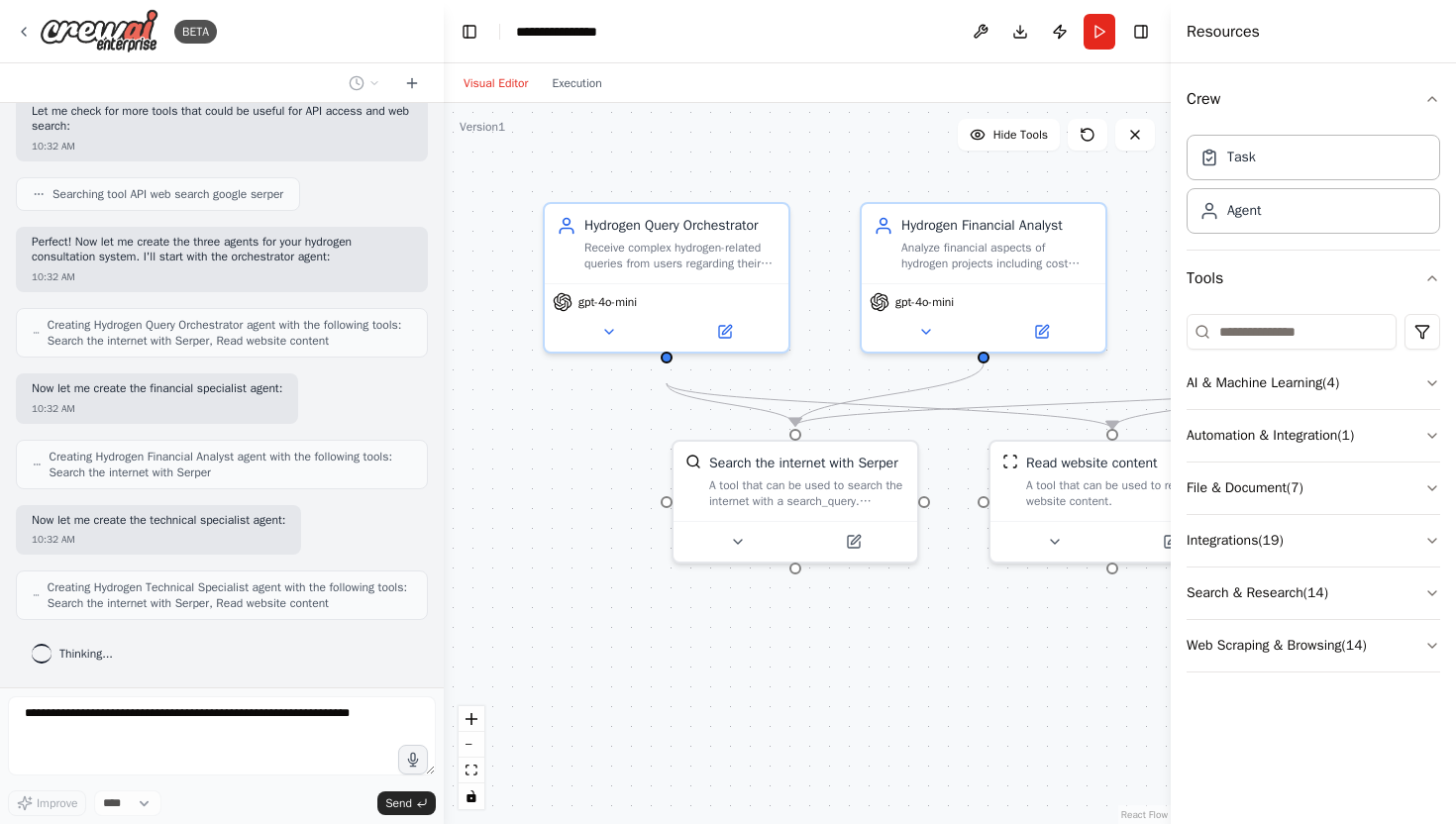scroll, scrollTop: 514, scrollLeft: 0, axis: vertical 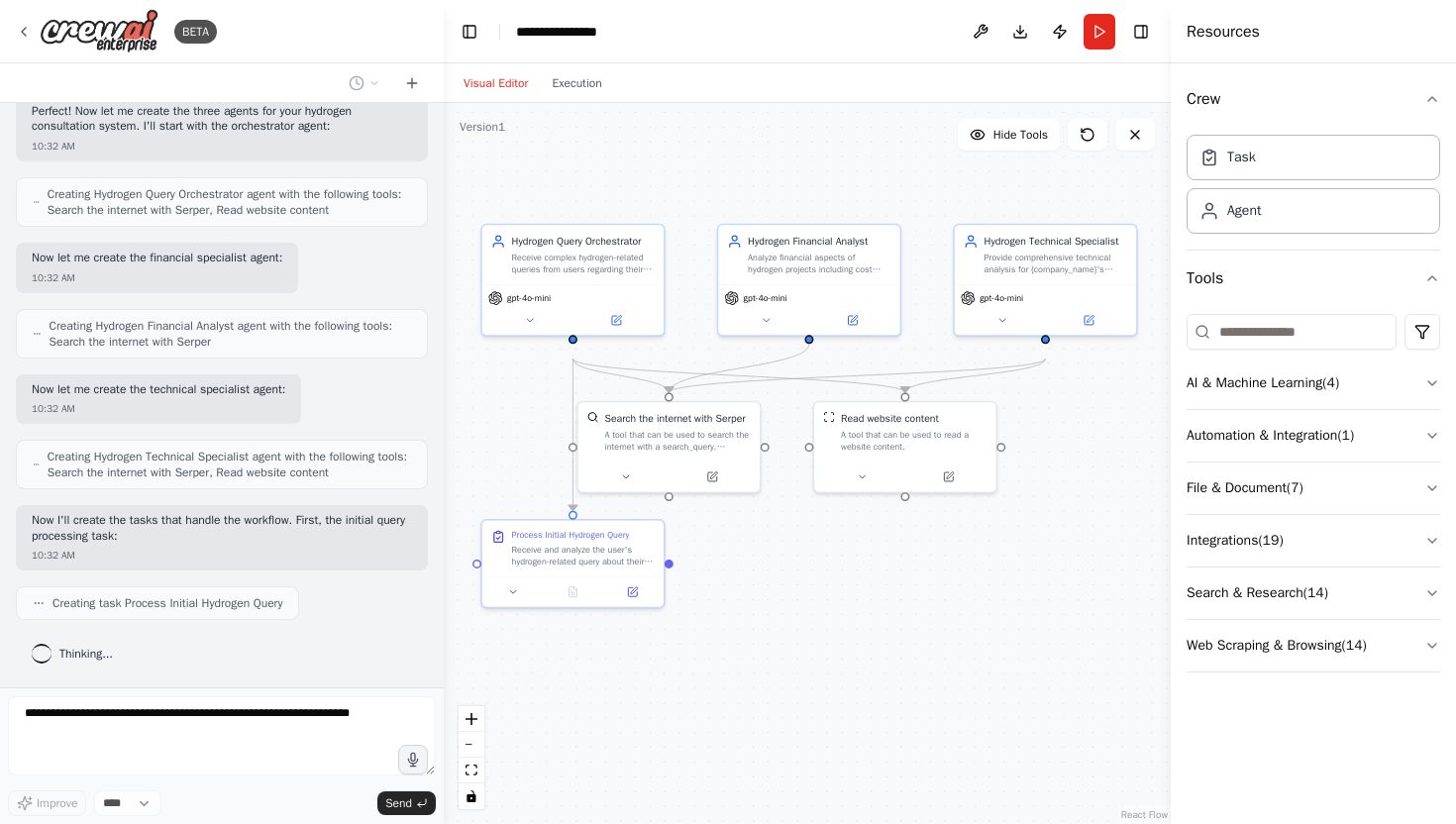 drag, startPoint x: 956, startPoint y: 580, endPoint x: 852, endPoint y: 544, distance: 110.05453 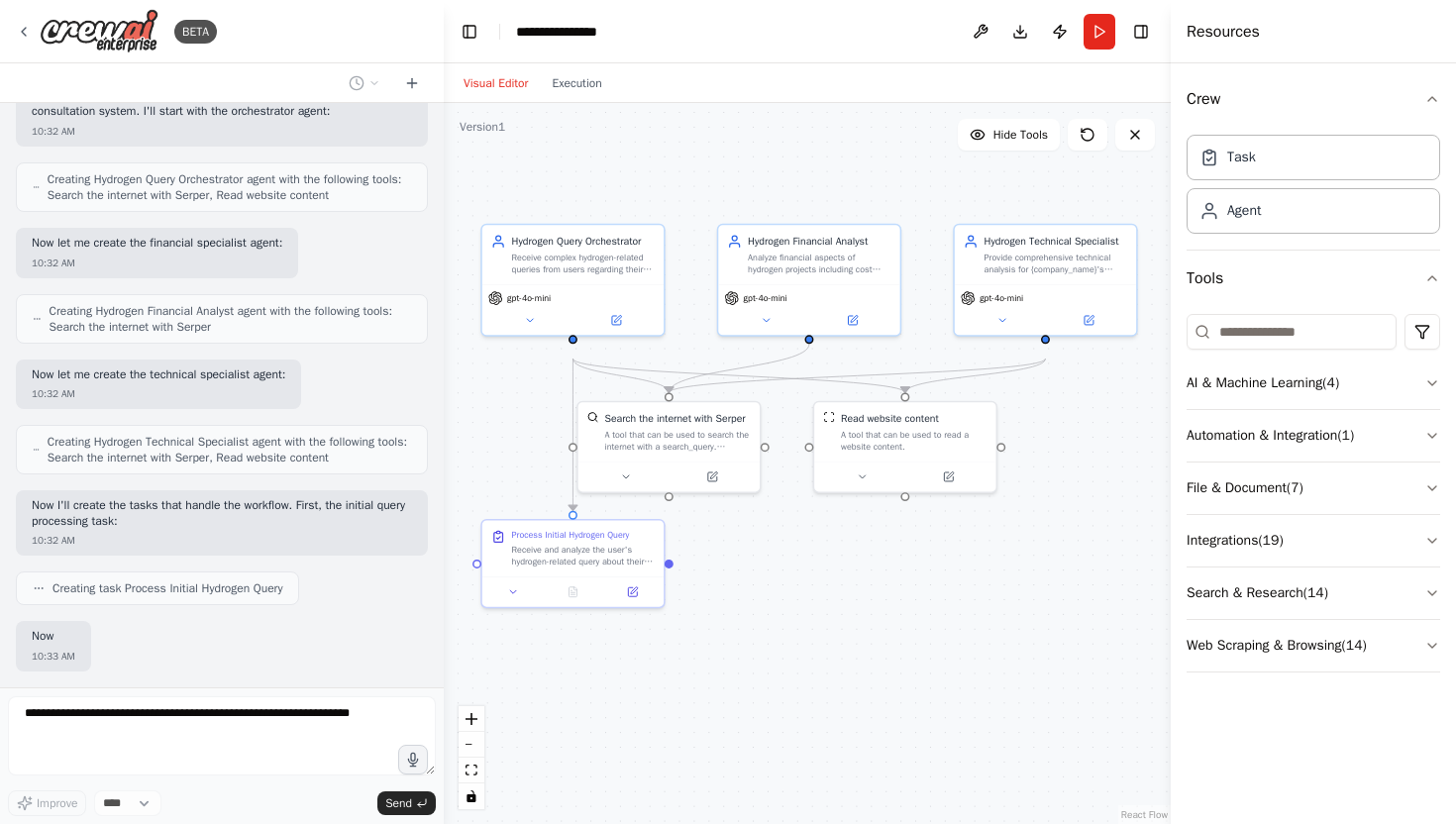 scroll, scrollTop: 760, scrollLeft: 0, axis: vertical 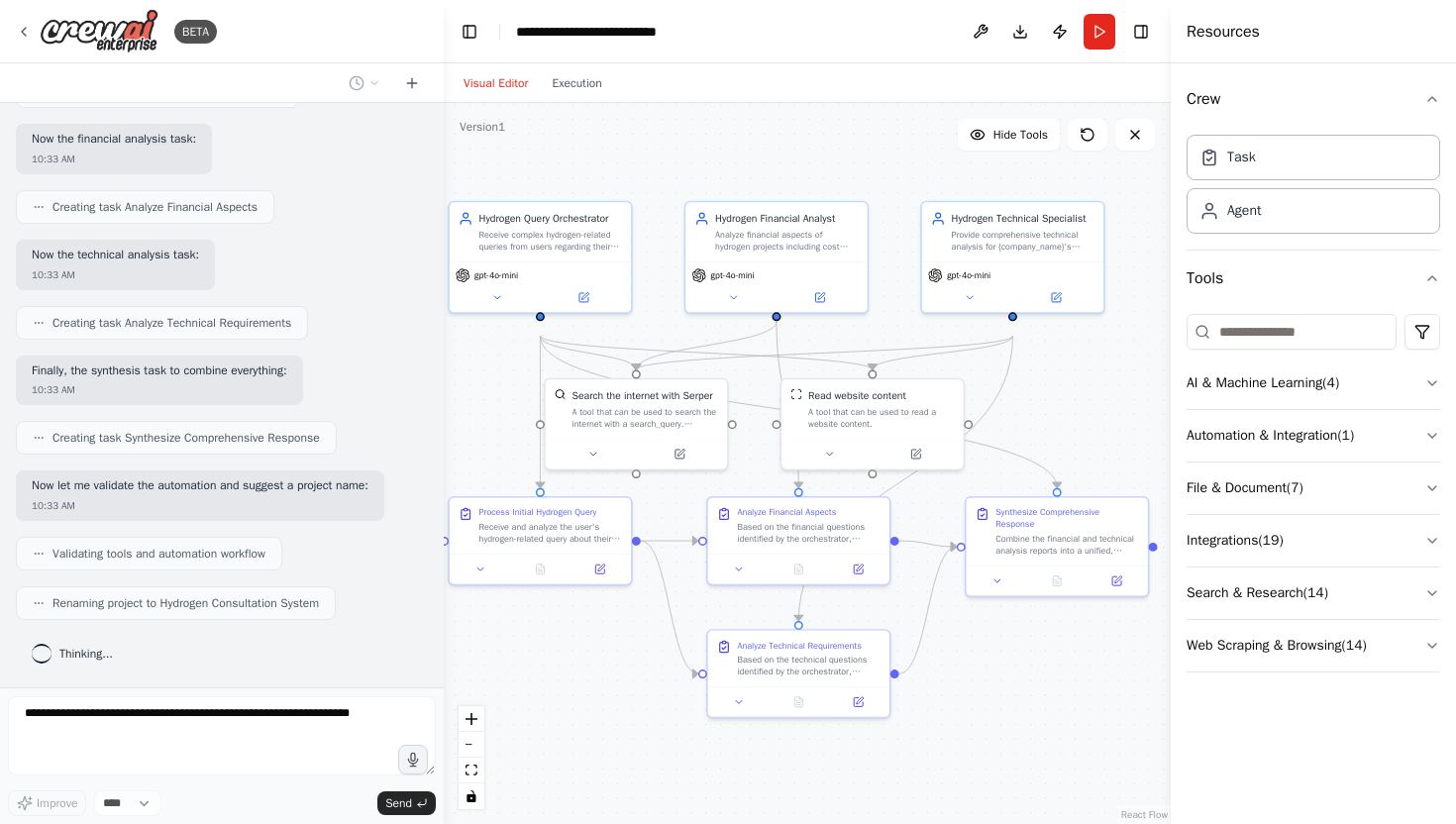 drag, startPoint x: 863, startPoint y: 165, endPoint x: 830, endPoint y: 143, distance: 39.66106 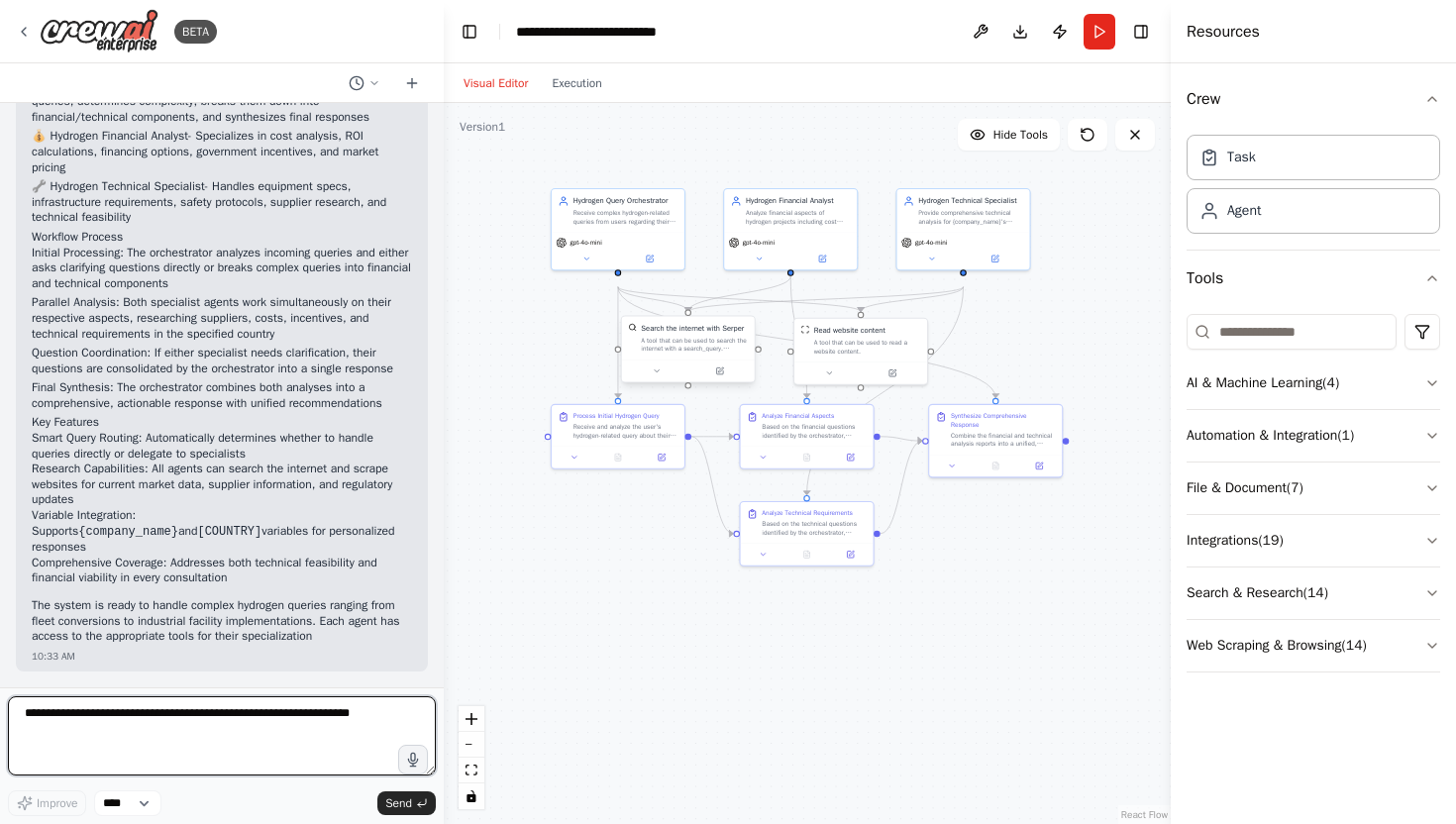 scroll, scrollTop: 1786, scrollLeft: 0, axis: vertical 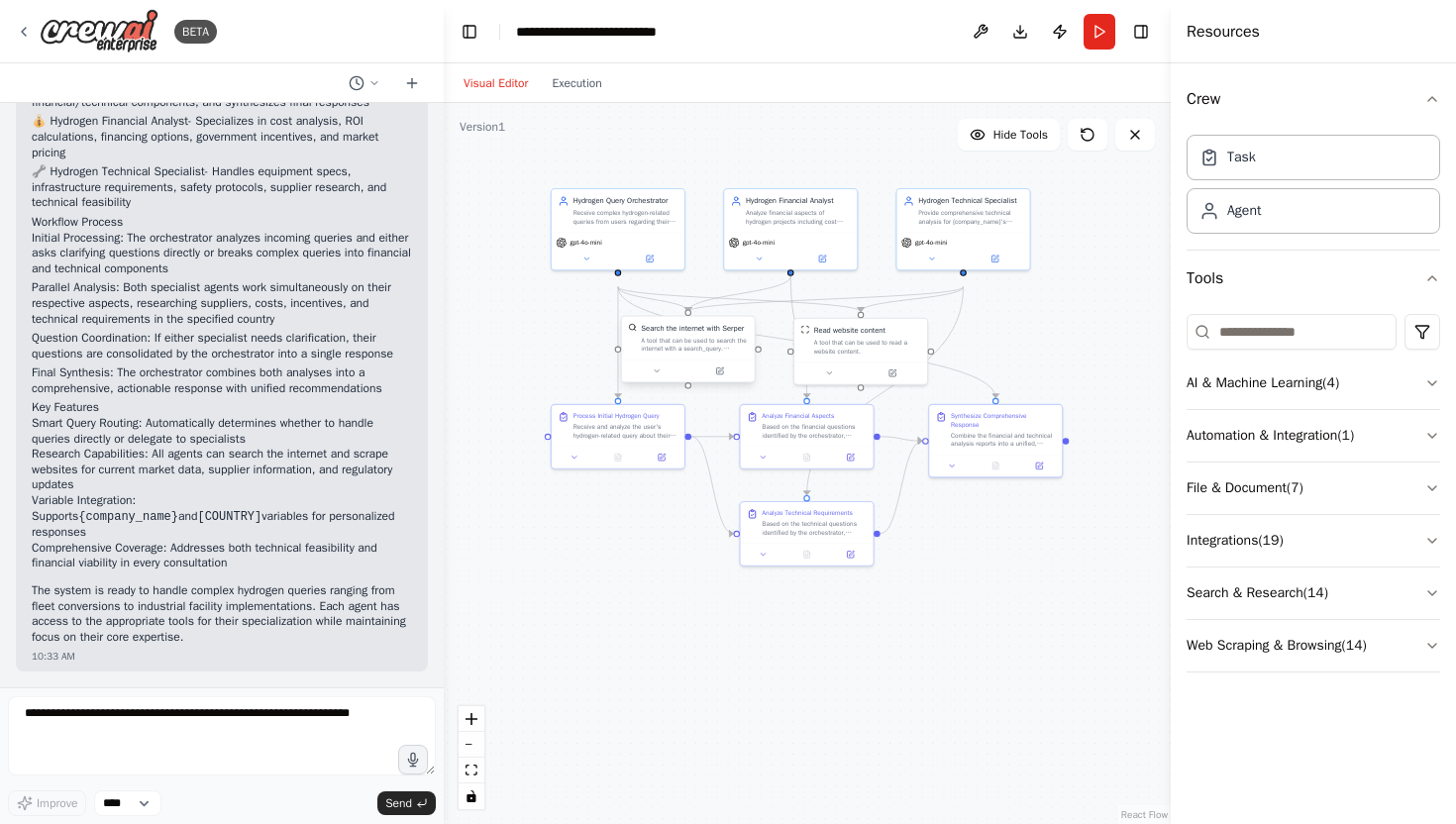 click on "A tool that can be used to search the internet with a search_query. Supports different search types: 'search' (default), 'news'" at bounding box center [694, 344] 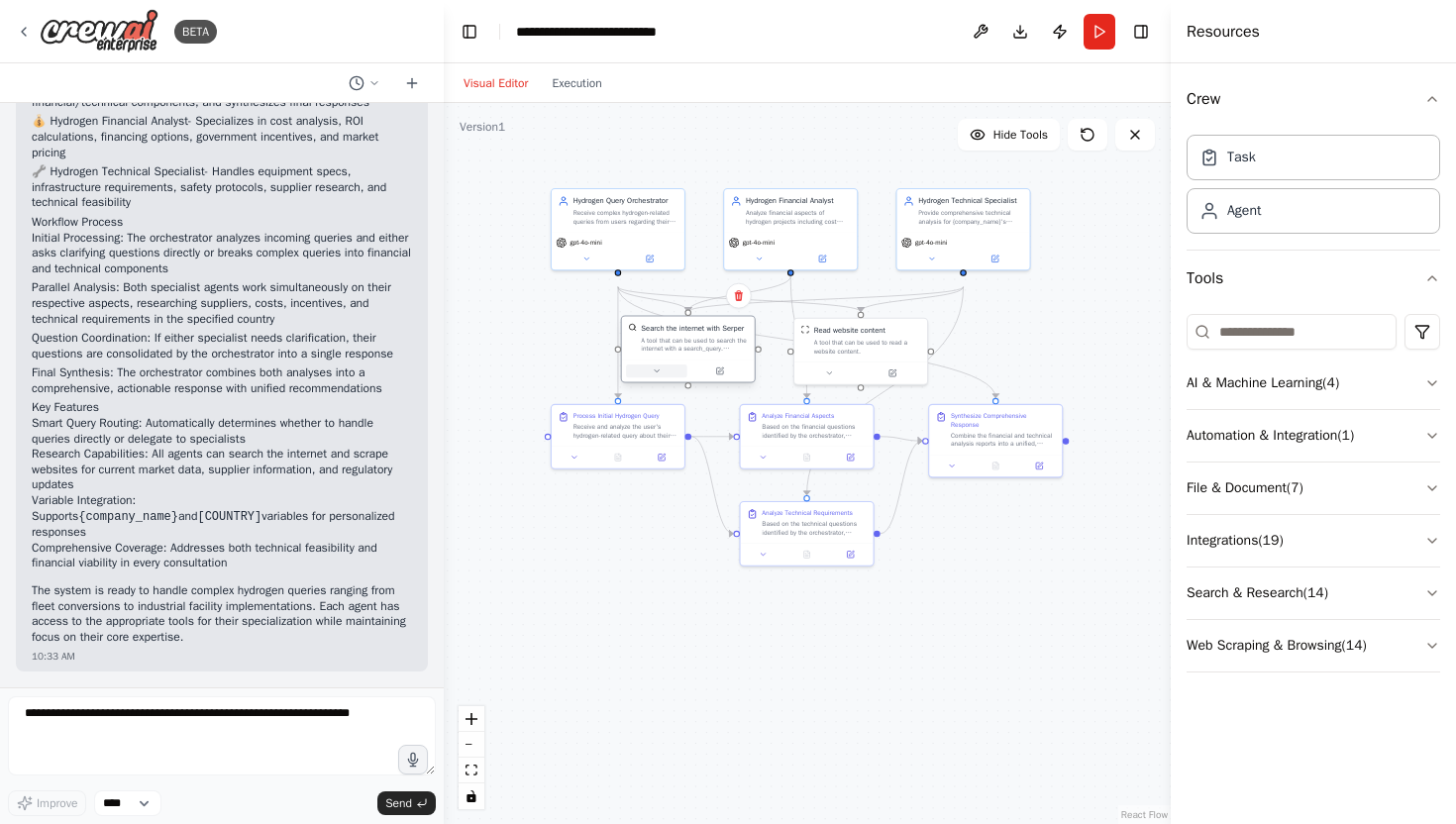 click 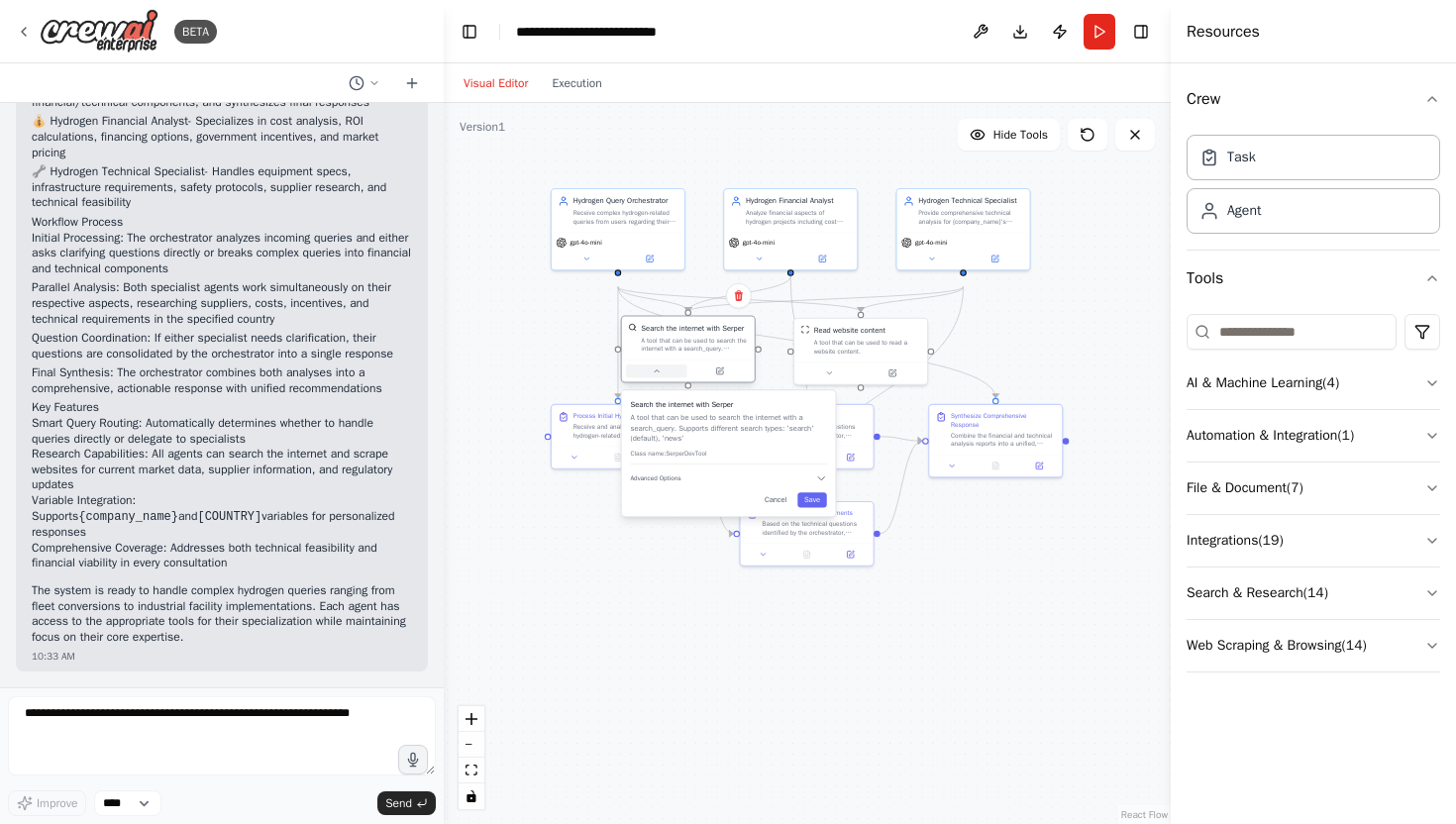 click 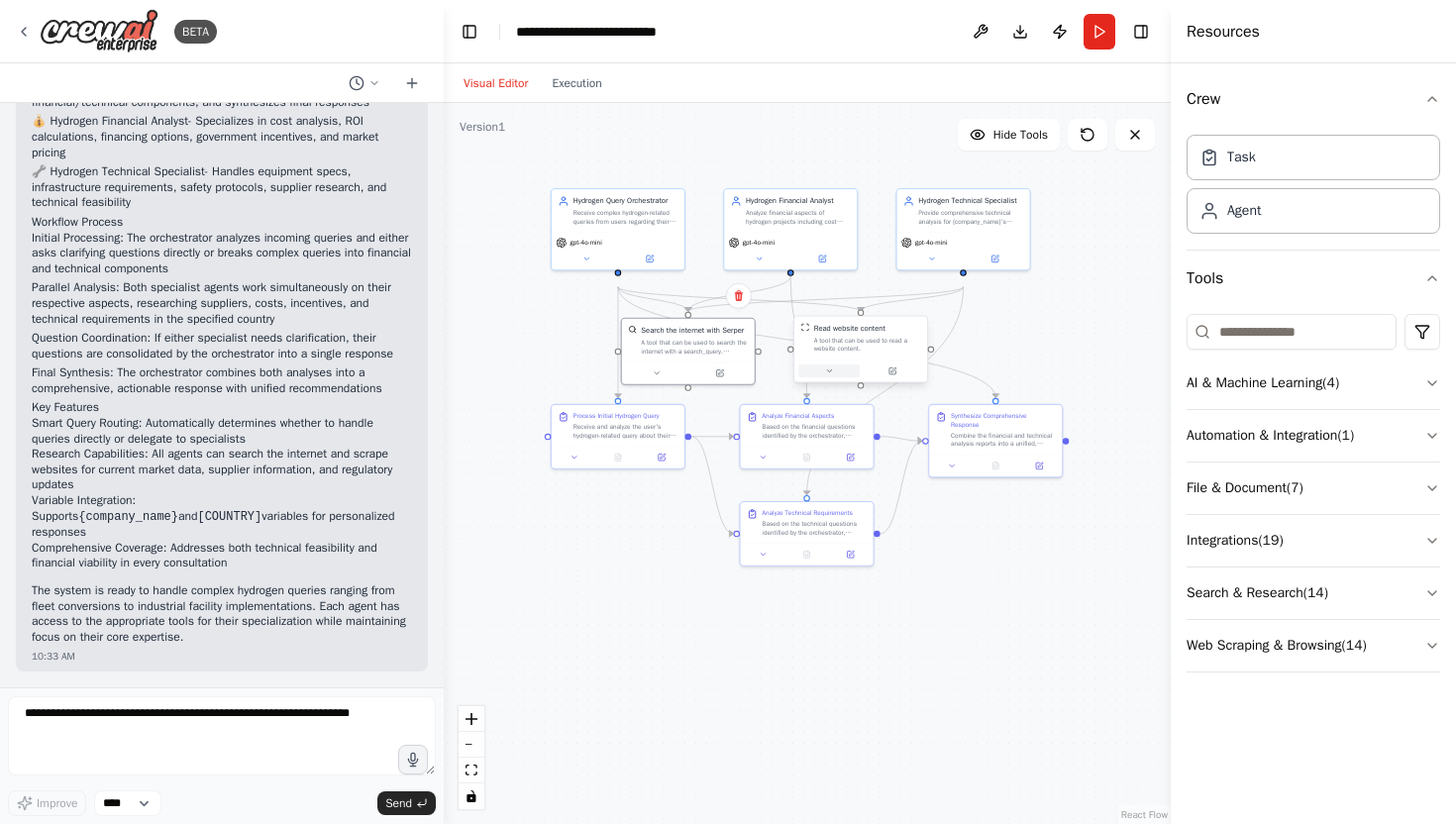 click at bounding box center (829, 370) 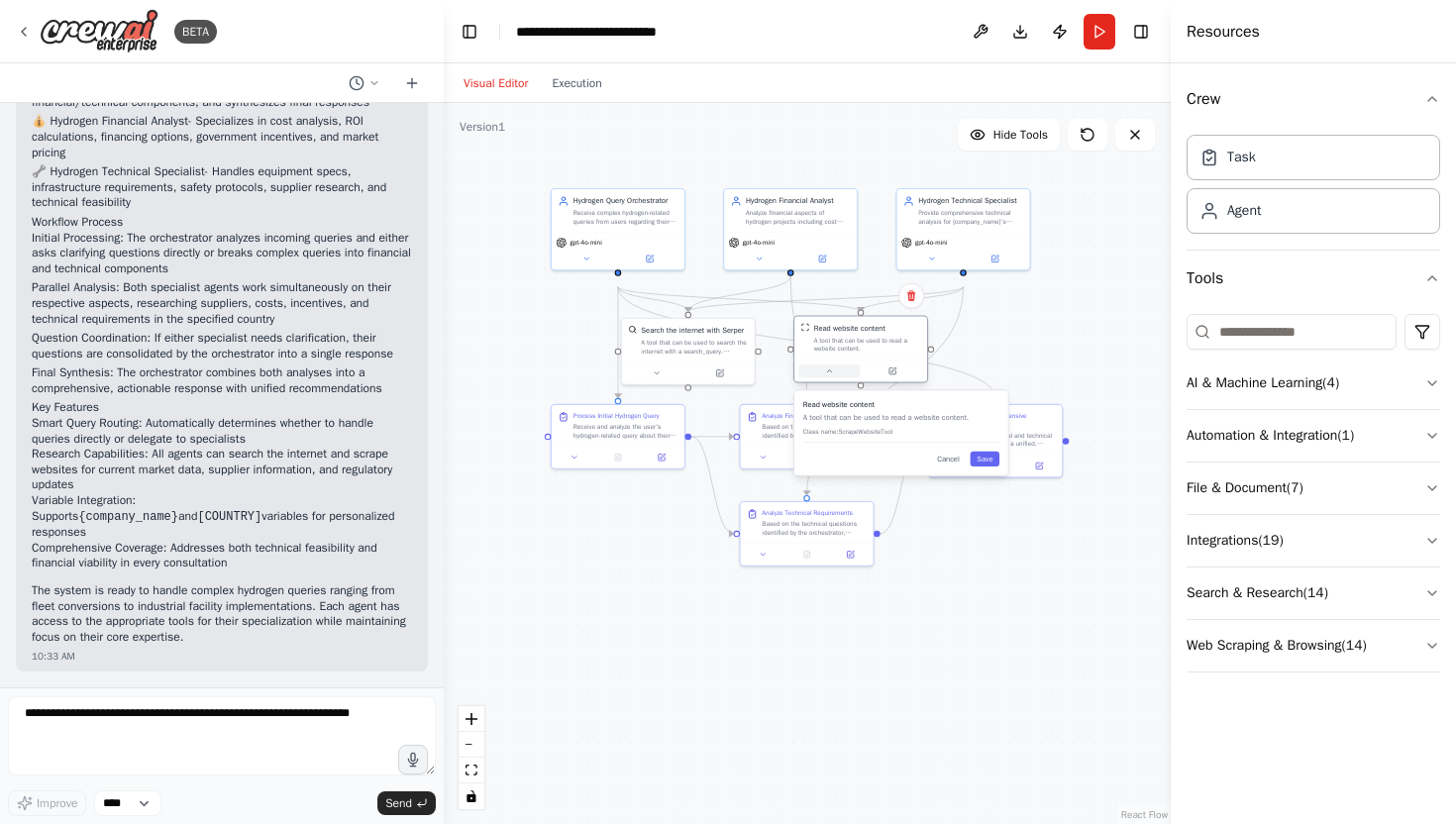 click at bounding box center (829, 370) 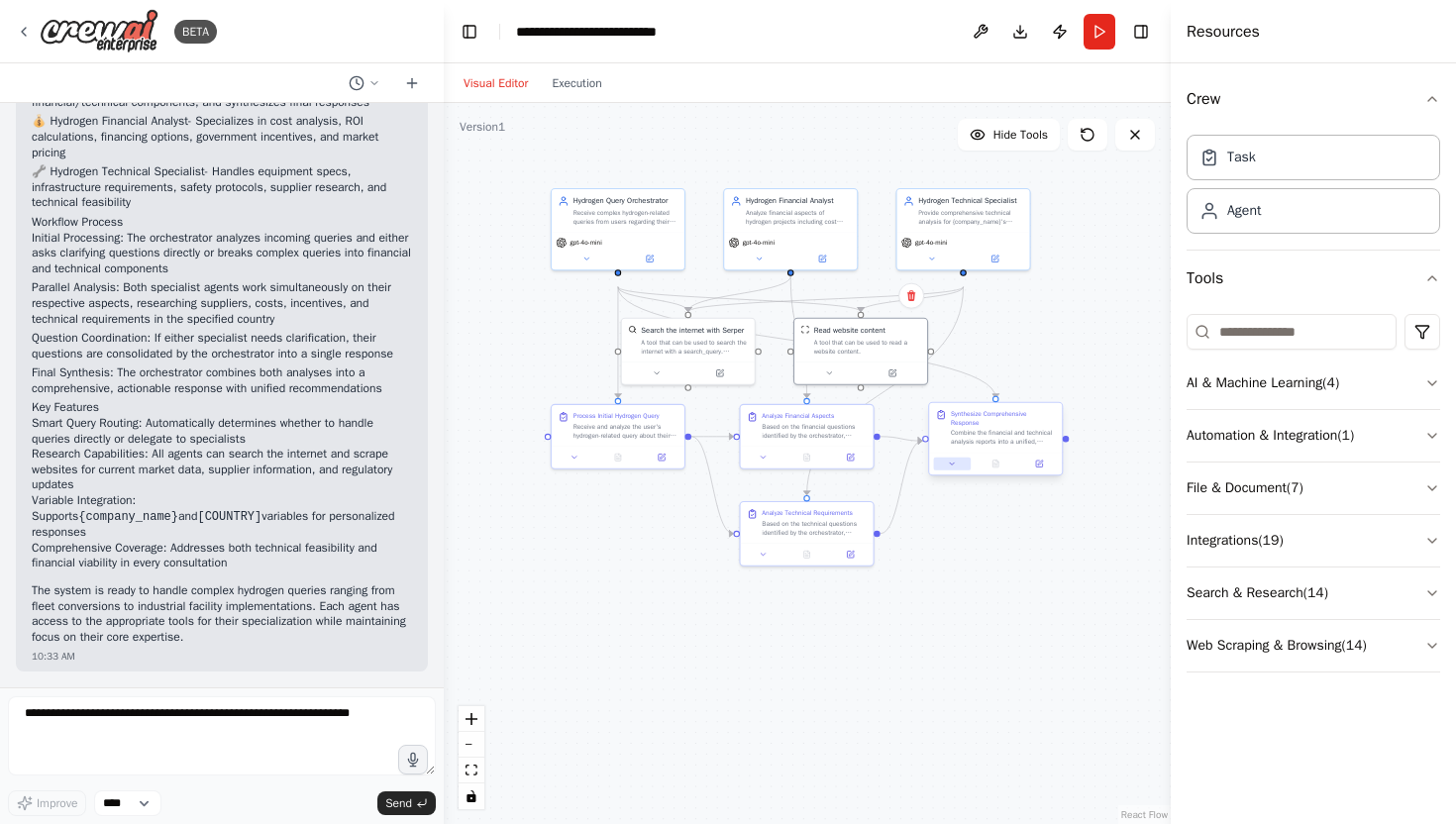click at bounding box center [952, 464] 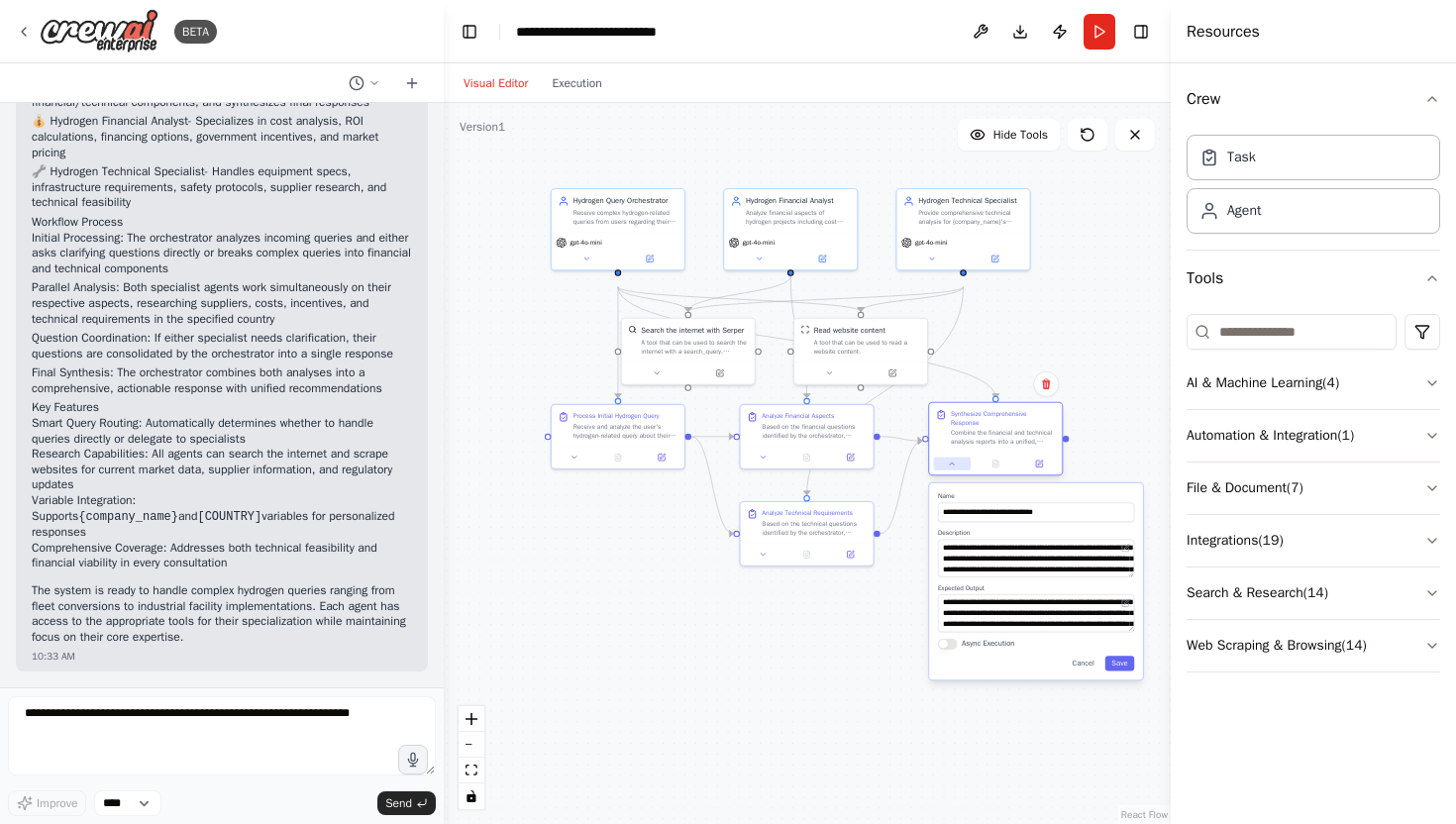 click at bounding box center (952, 464) 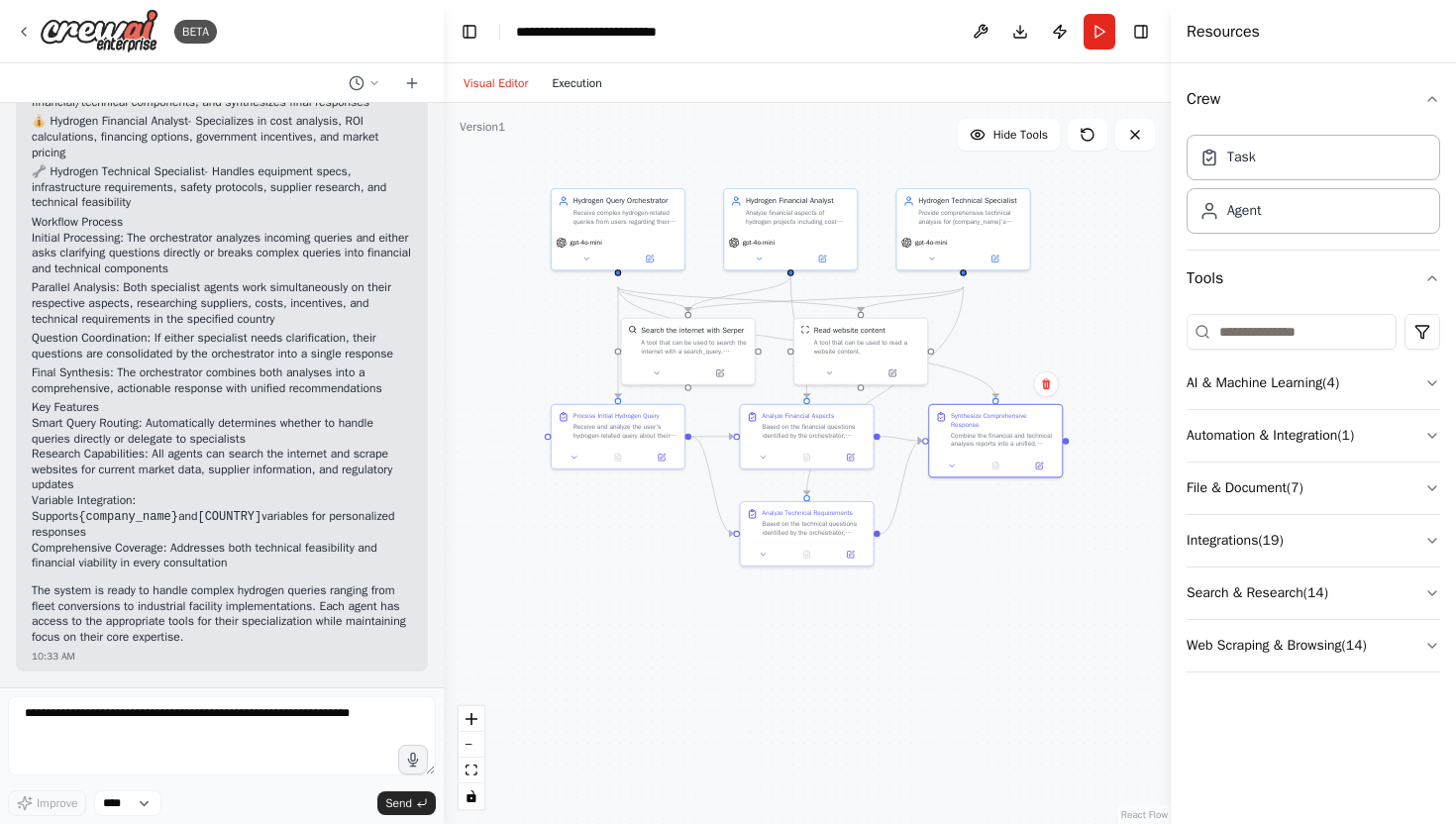 click on "Execution" at bounding box center [576, 83] 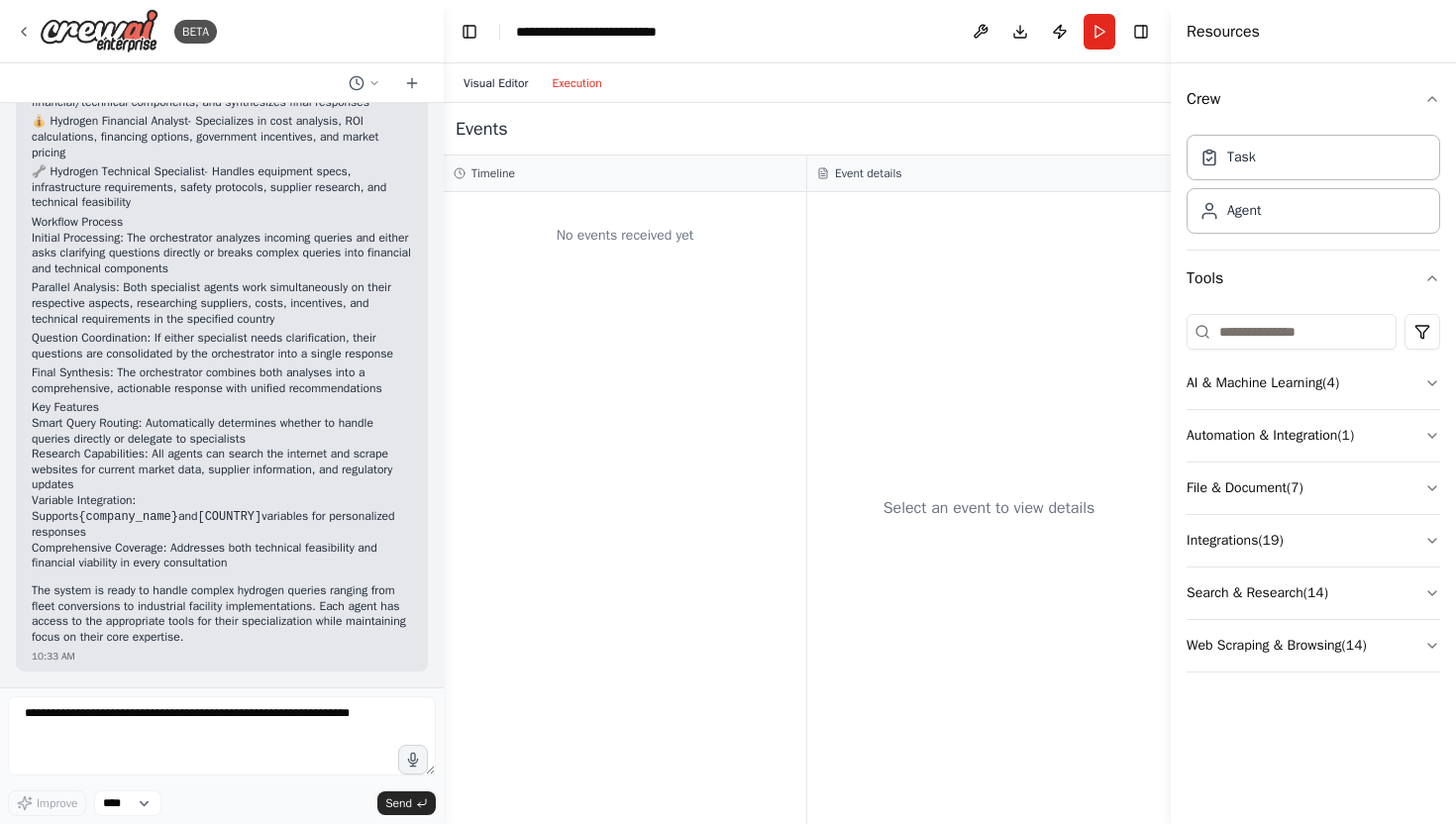 click on "Visual Editor" at bounding box center [495, 83] 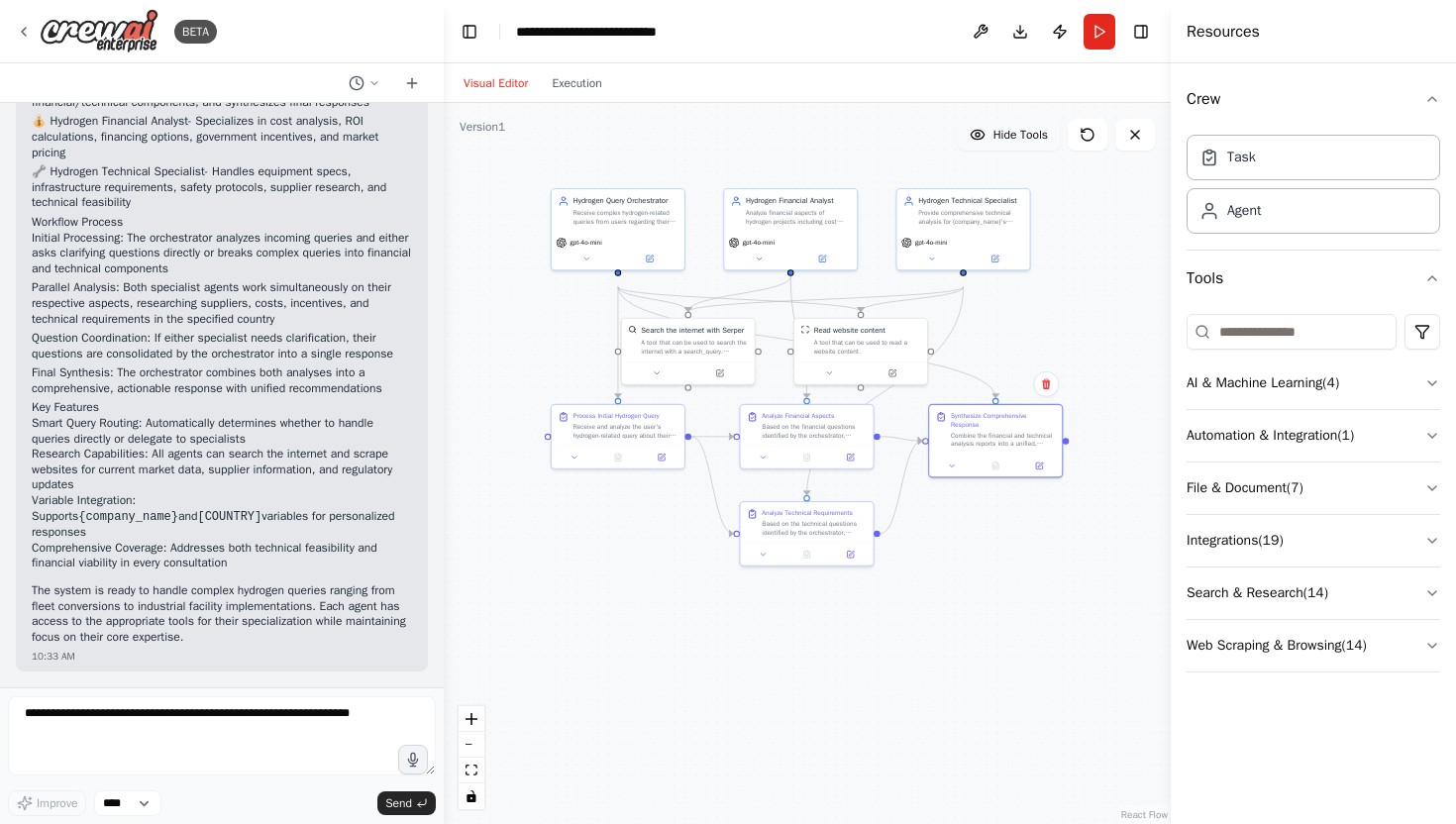 click on "Hide Tools" at bounding box center (1008, 135) 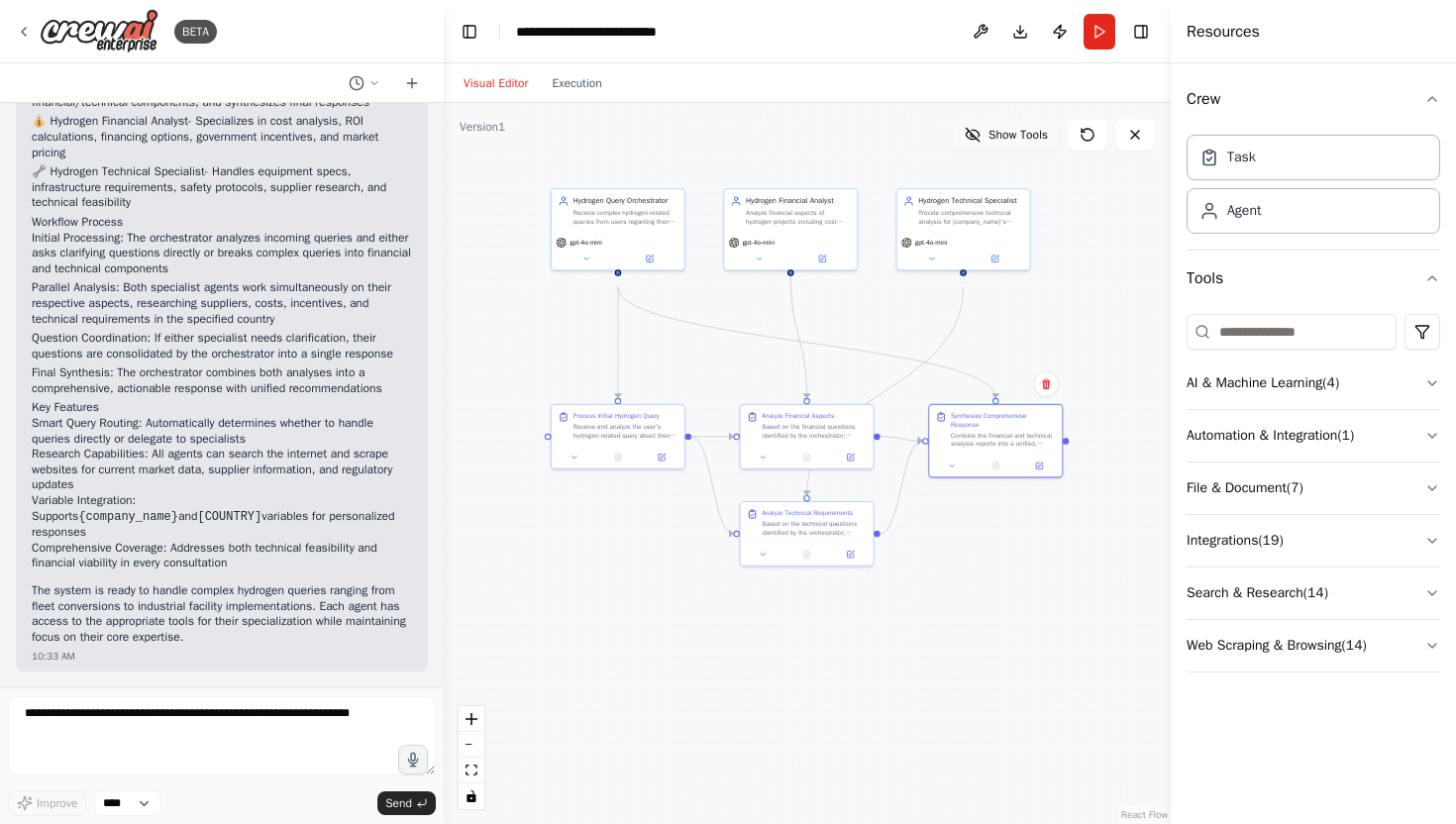 click on "Show Tools" at bounding box center (1006, 135) 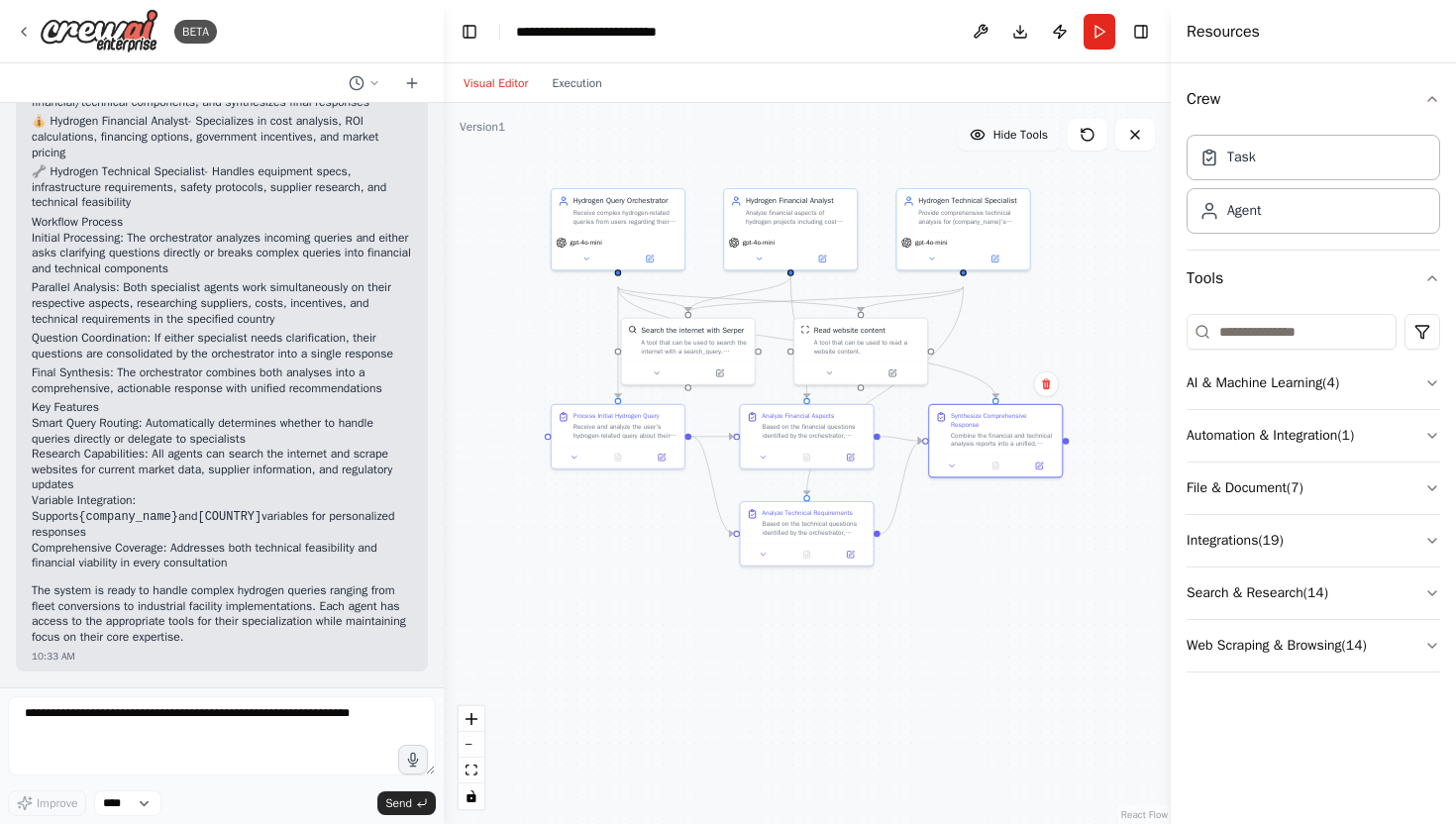 click on "Hide Tools" at bounding box center (1008, 135) 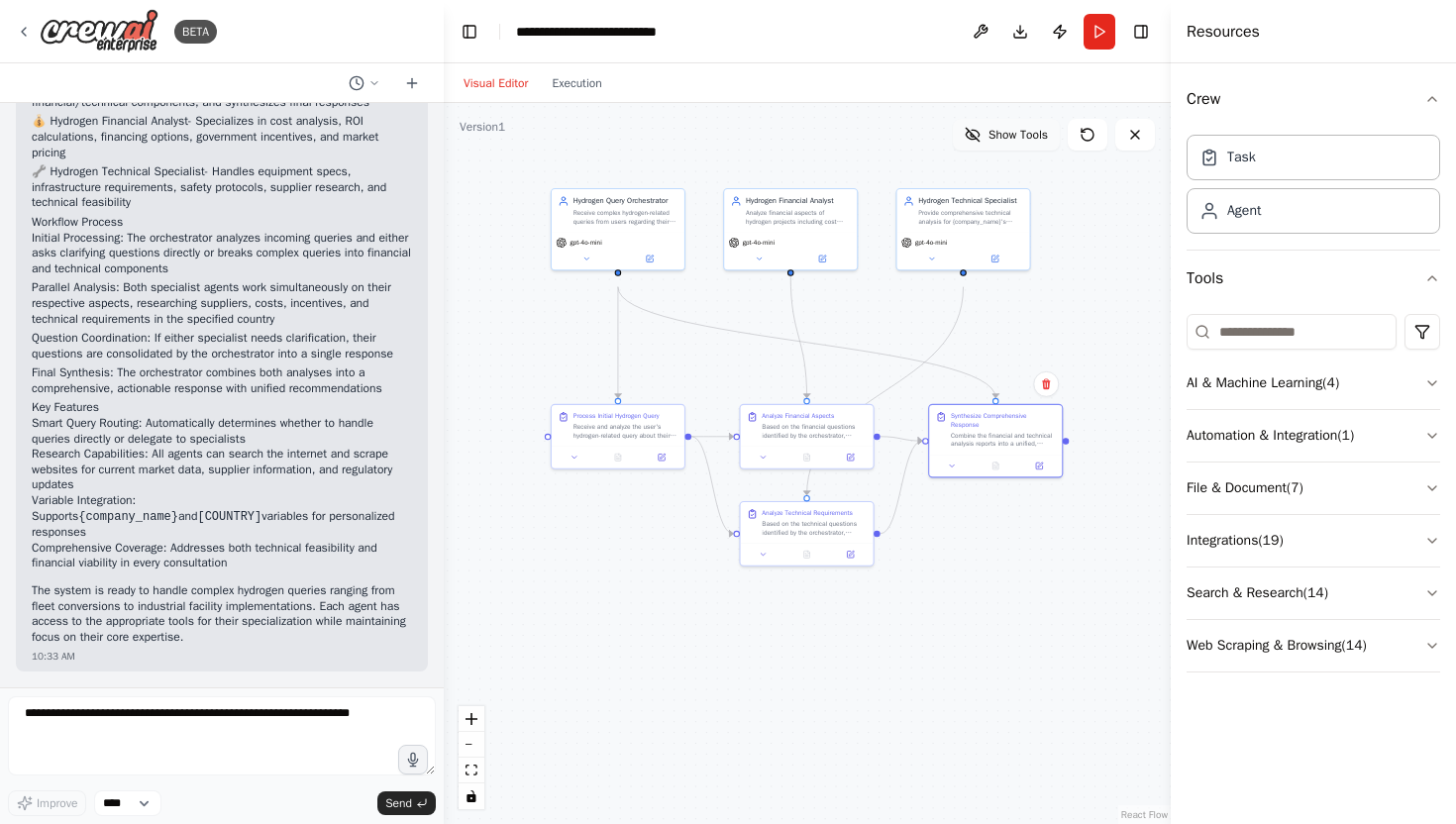 click on "Show Tools" at bounding box center [1006, 135] 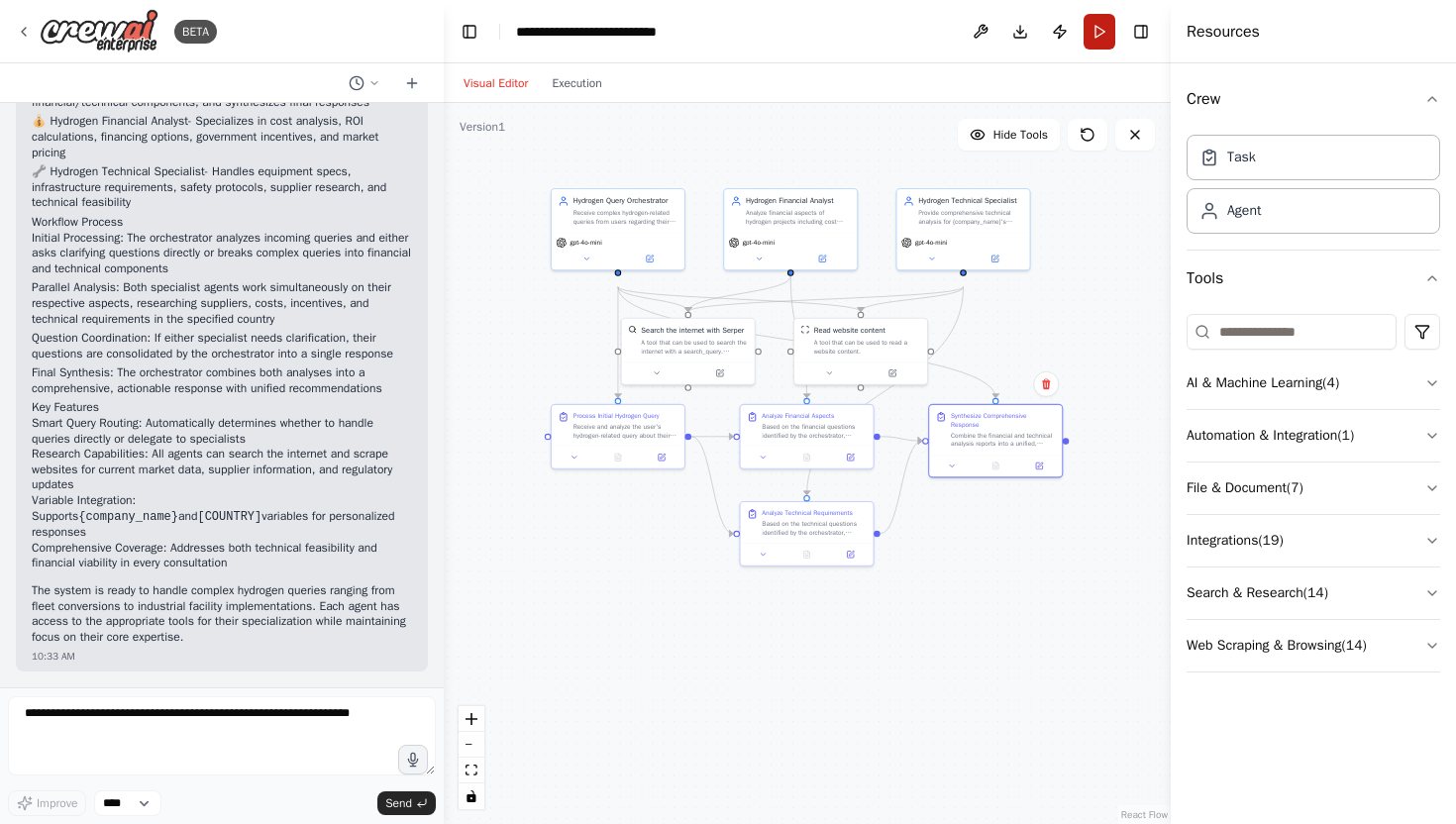 click on "Run" at bounding box center (1099, 32) 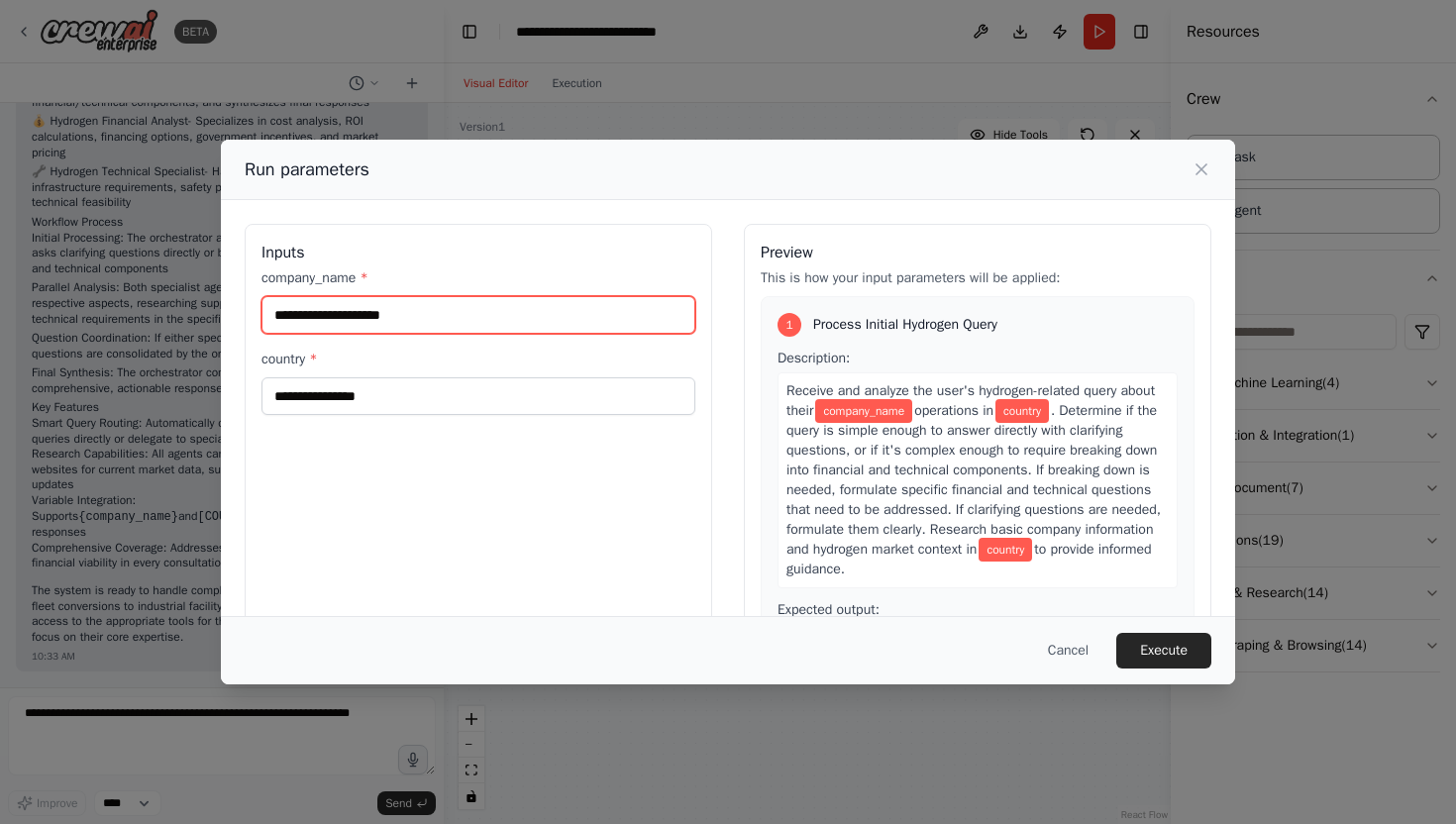 click on "company_name *" at bounding box center [478, 315] 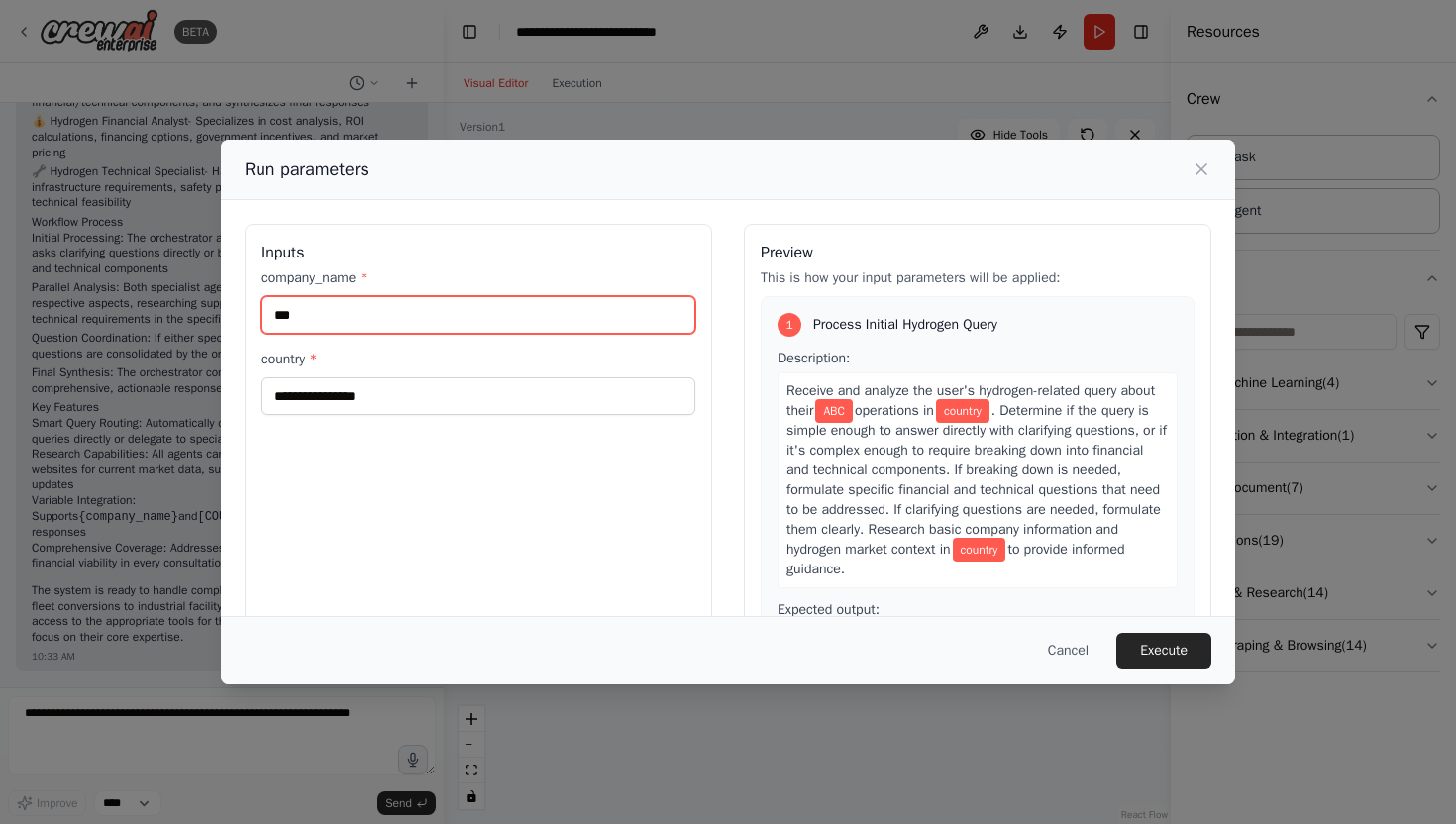 type on "***" 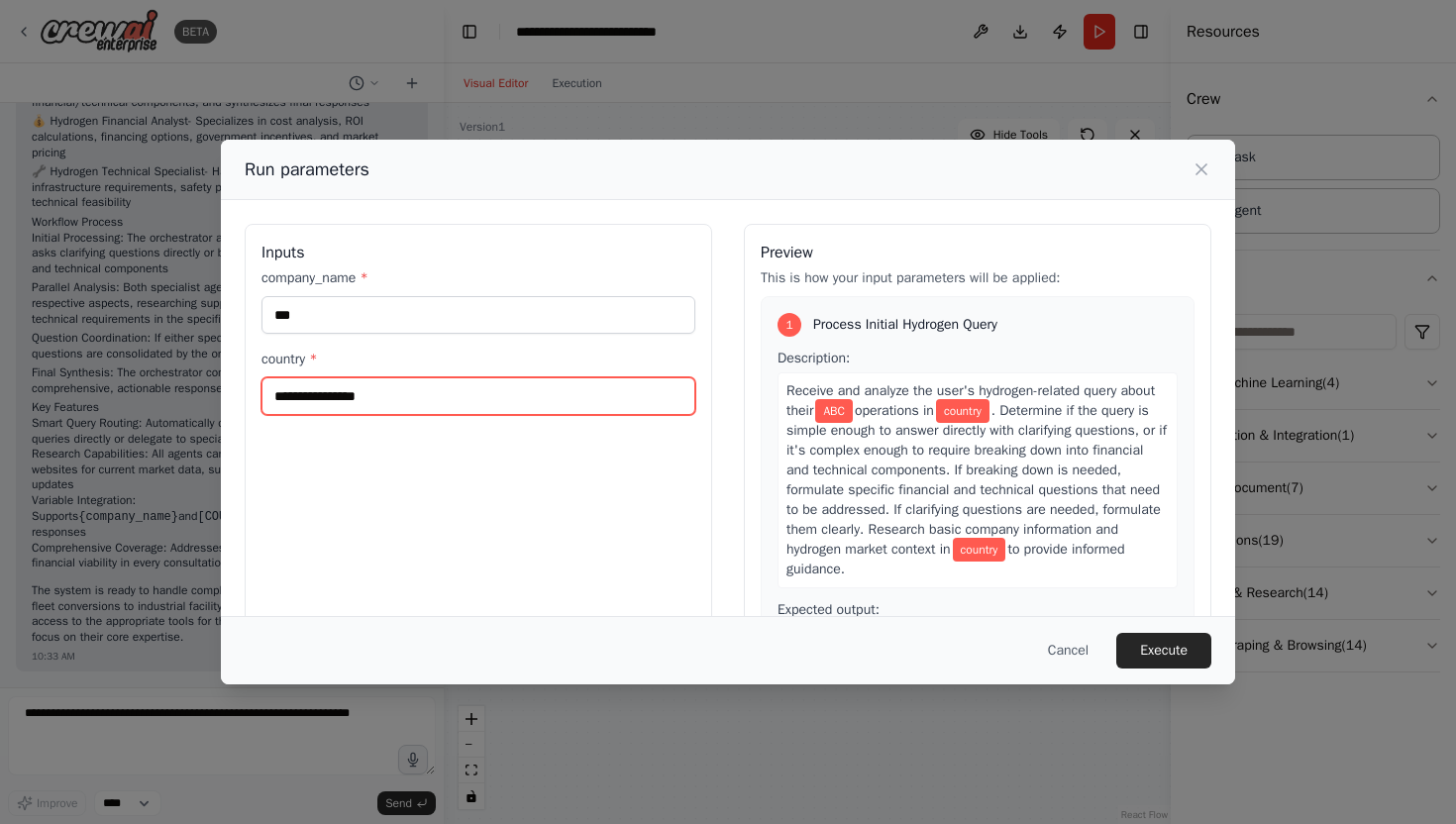 click on "country *" at bounding box center [478, 396] 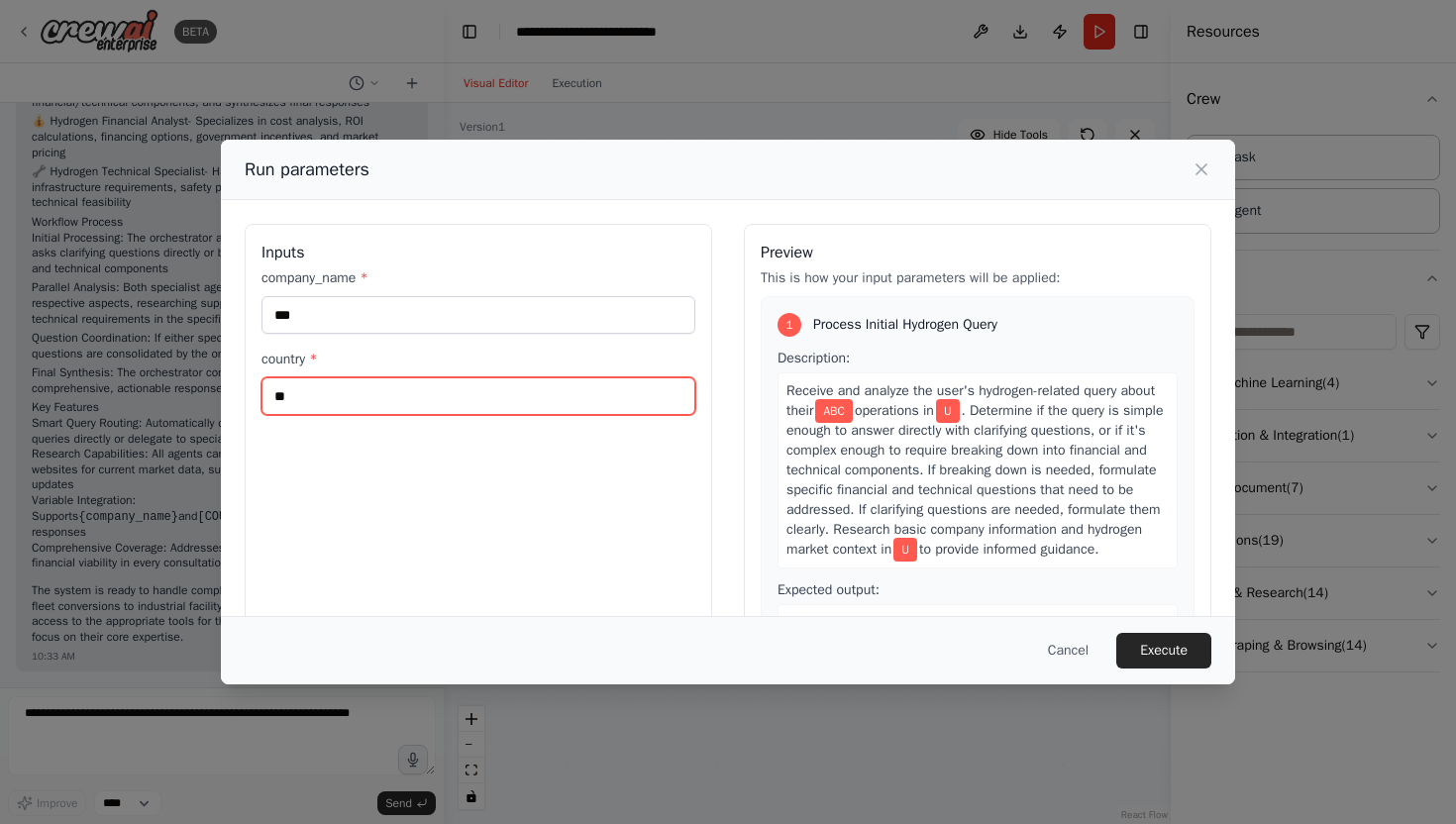 type on "***" 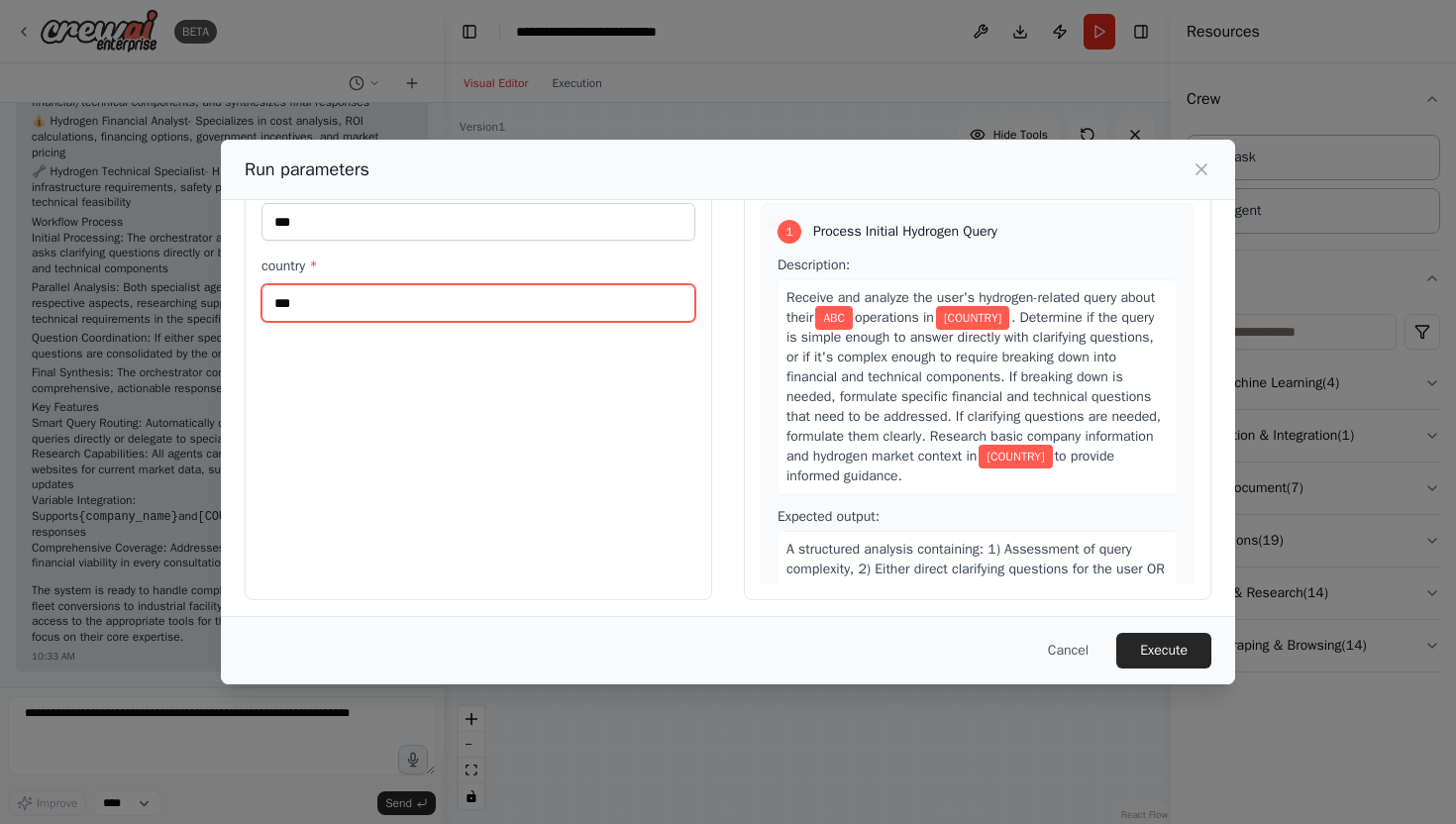 scroll, scrollTop: 102, scrollLeft: 0, axis: vertical 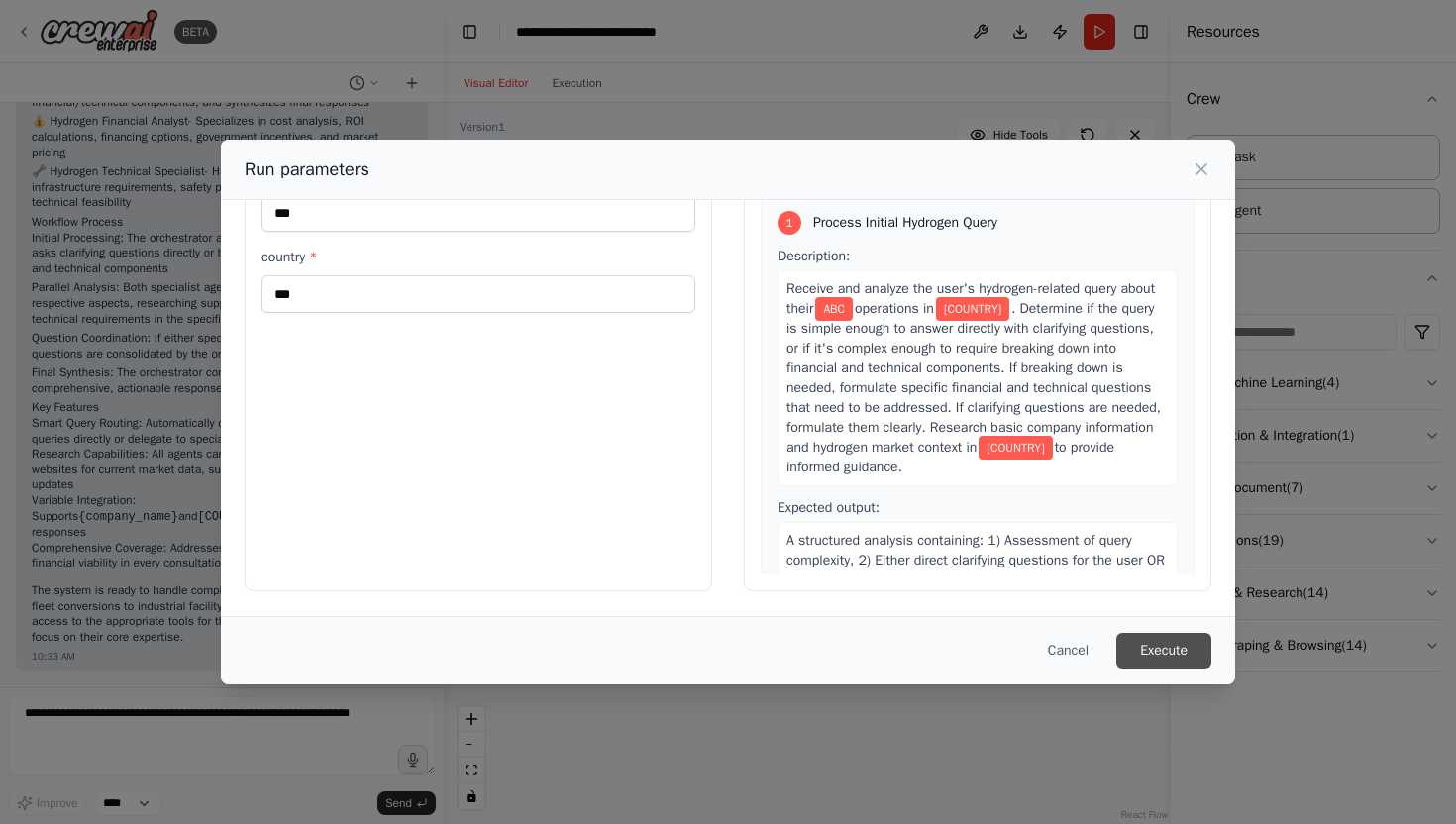 click on "Execute" at bounding box center (1164, 651) 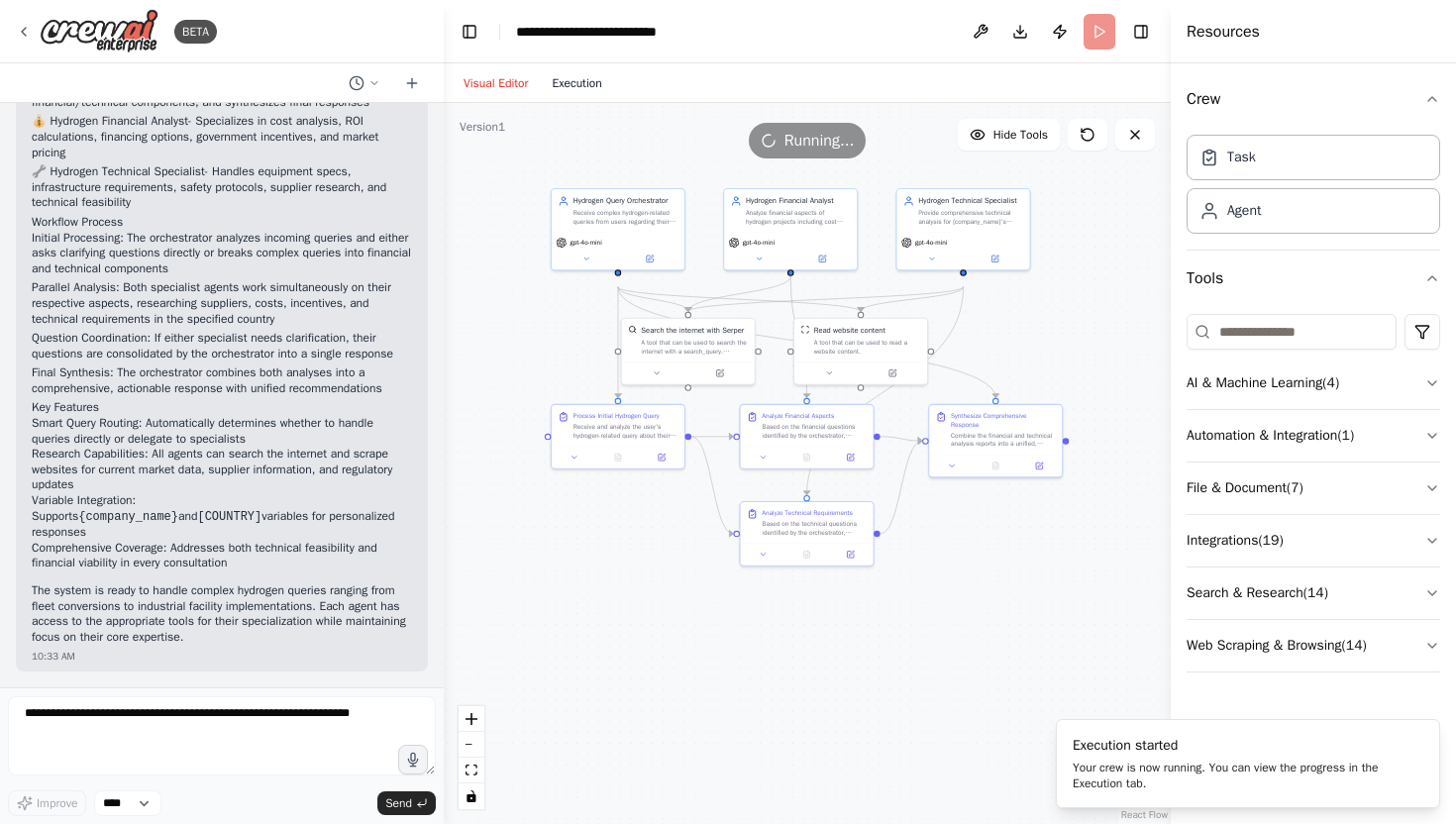 click on "Execution" at bounding box center [576, 83] 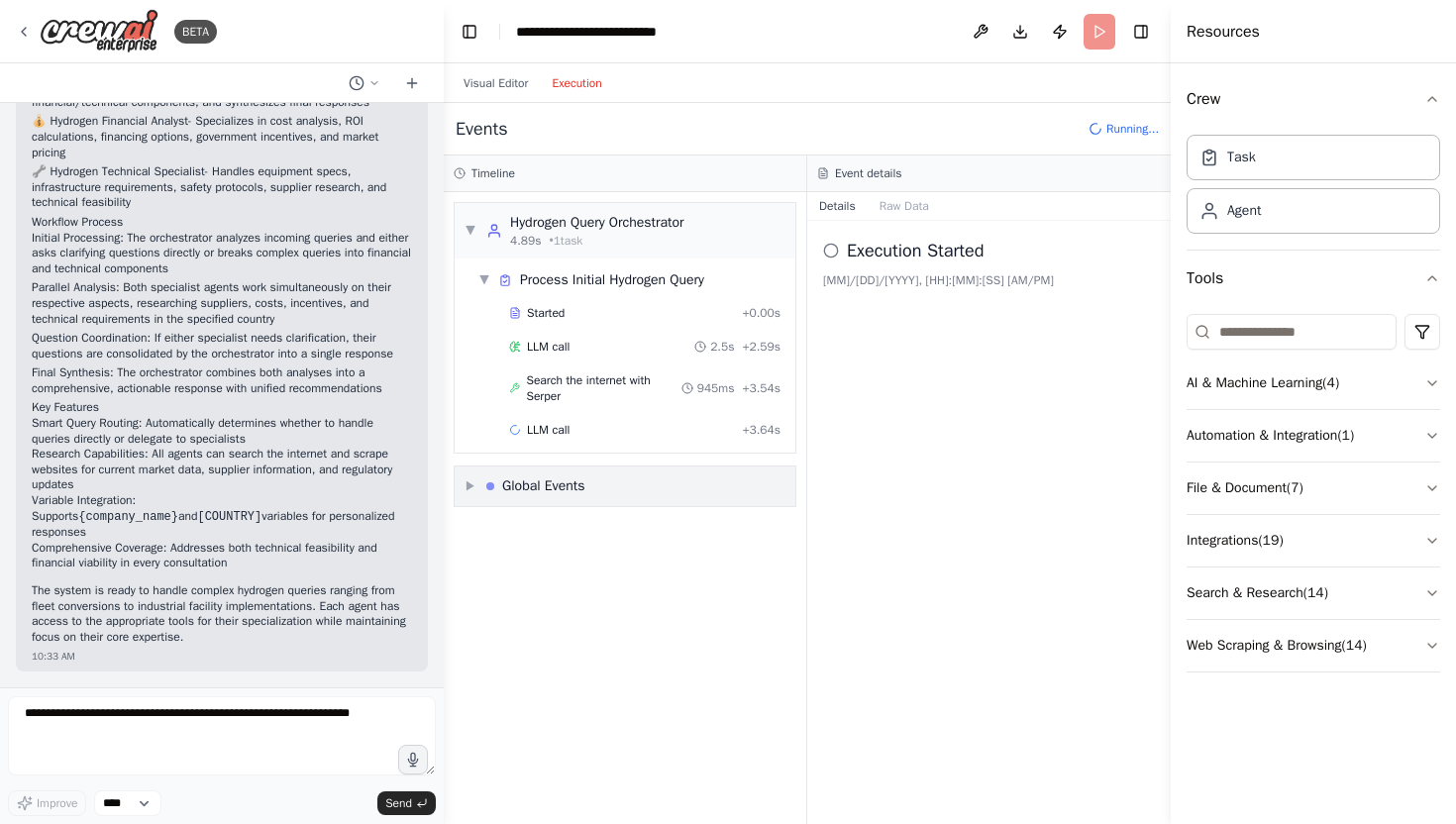 click on "▶ Global Events" at bounding box center [525, 486] 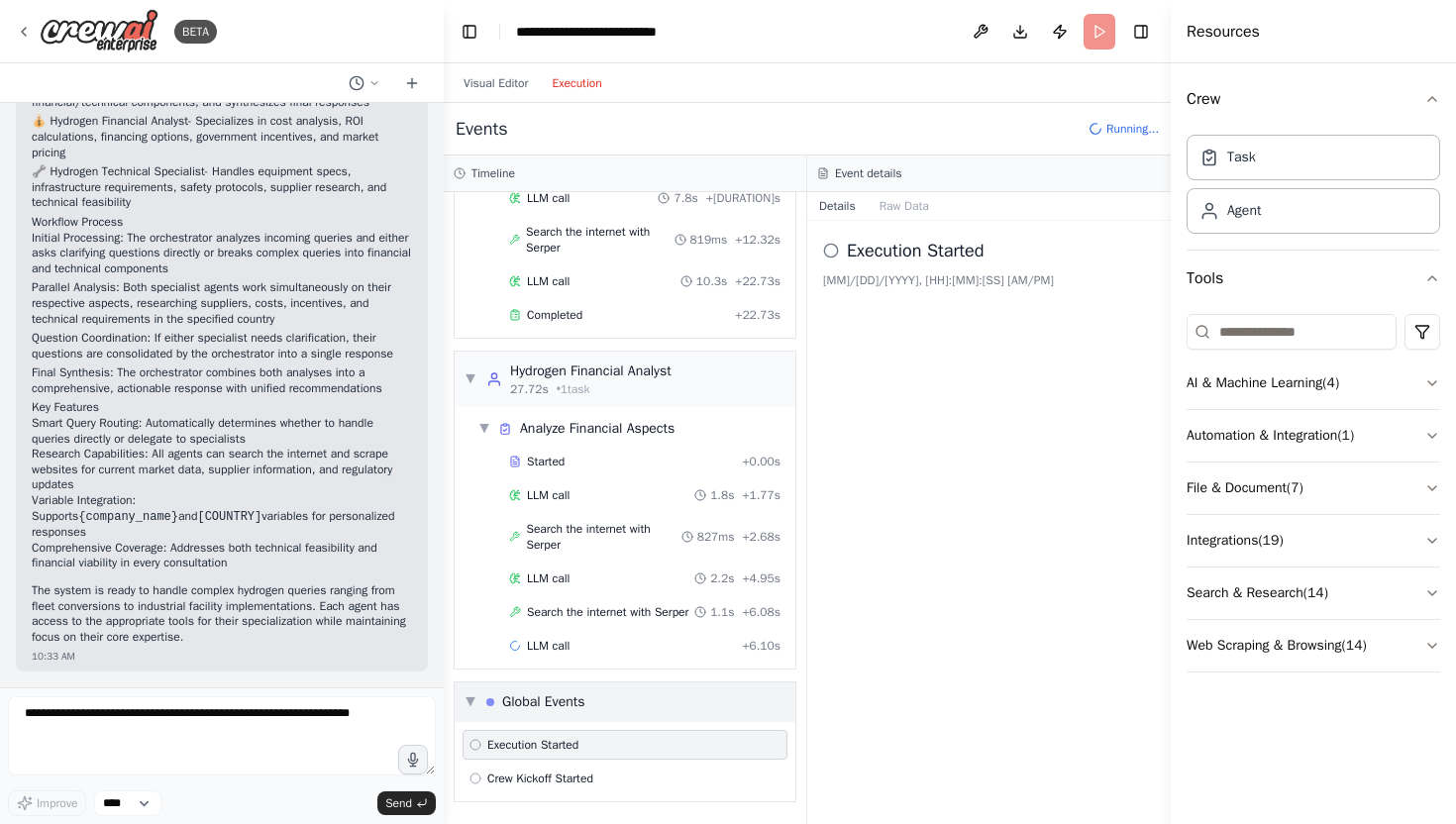 scroll, scrollTop: 267, scrollLeft: 0, axis: vertical 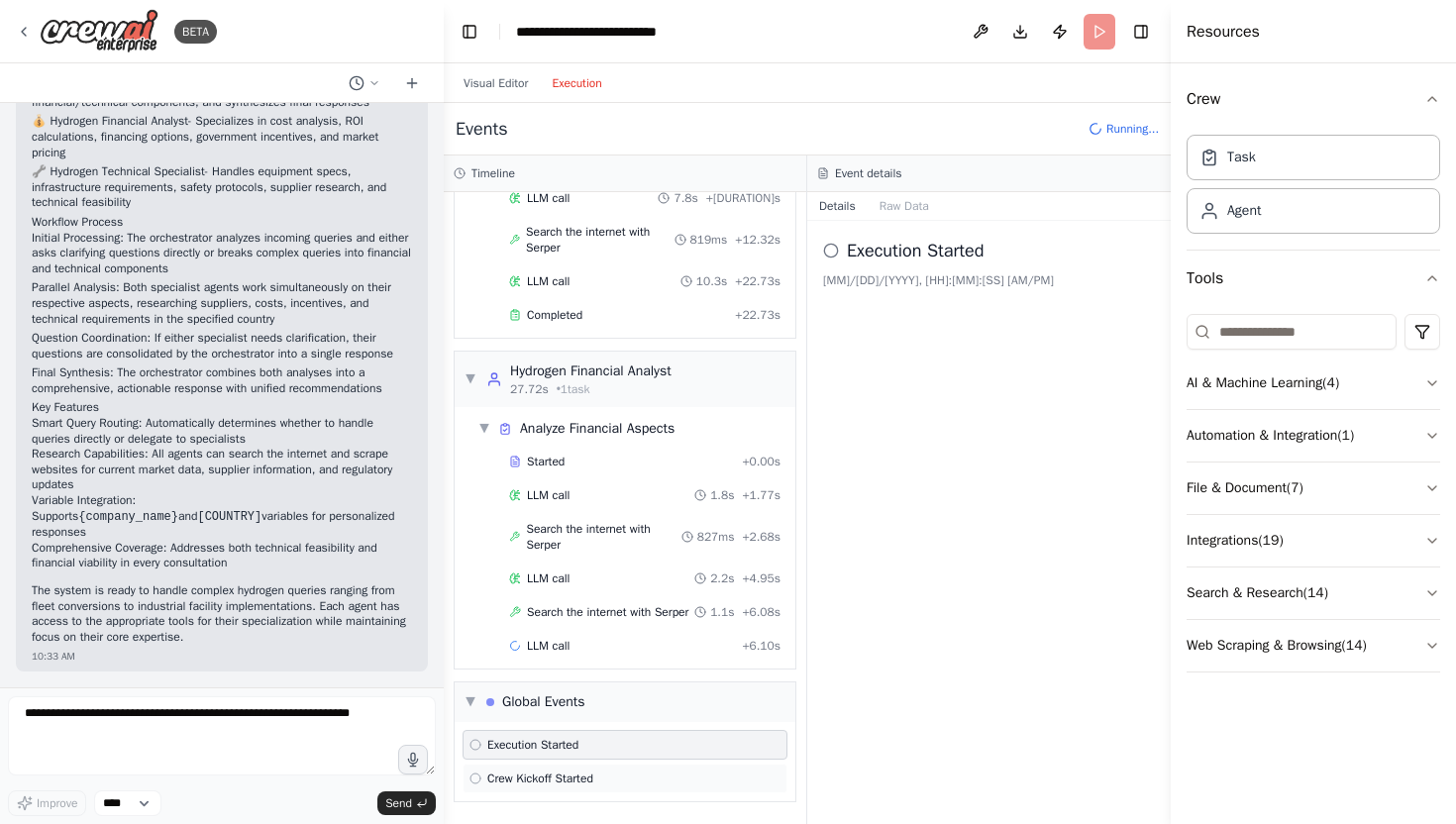 click on "Crew Kickoff Started" at bounding box center (540, 778) 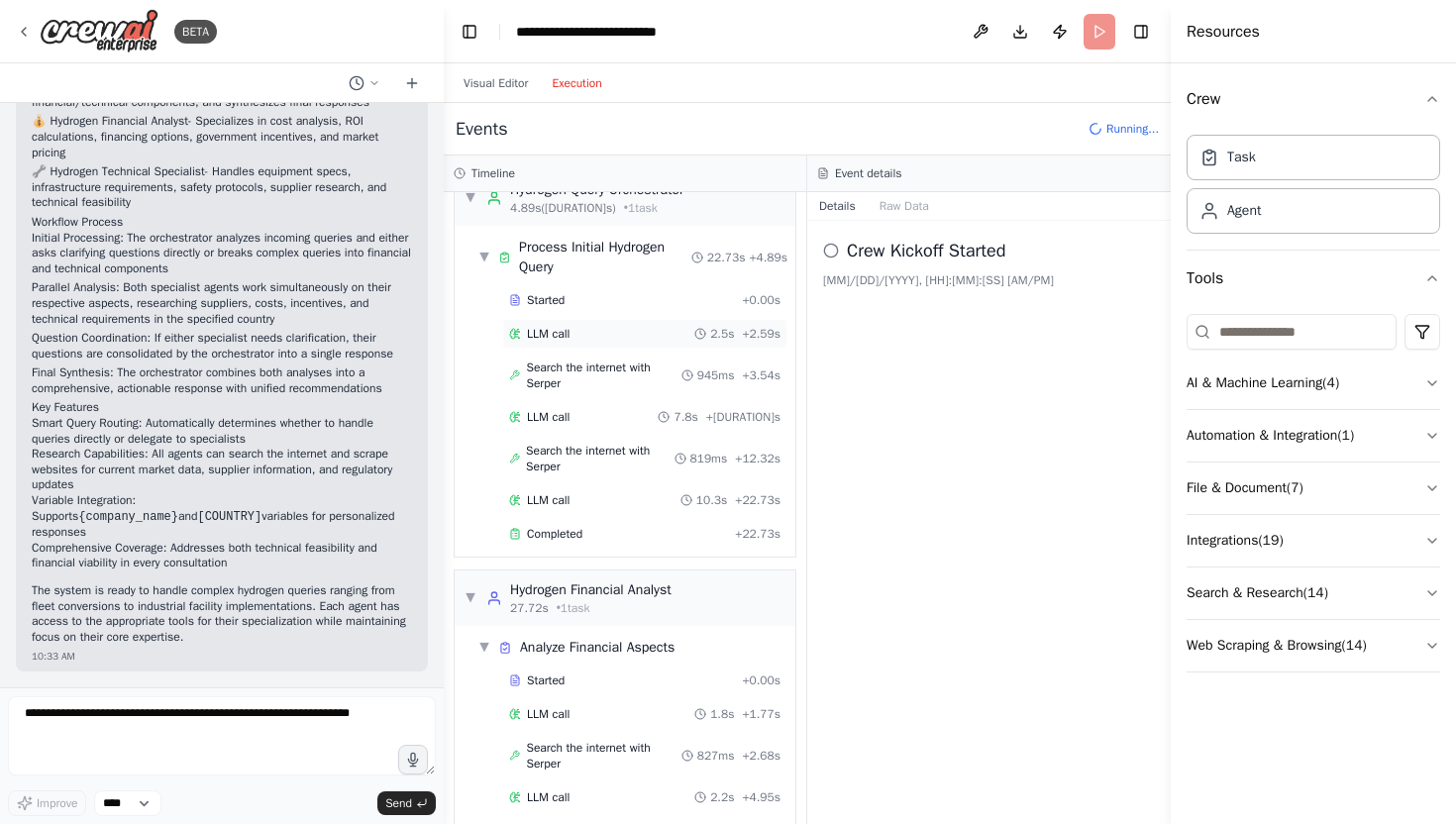 scroll, scrollTop: 0, scrollLeft: 0, axis: both 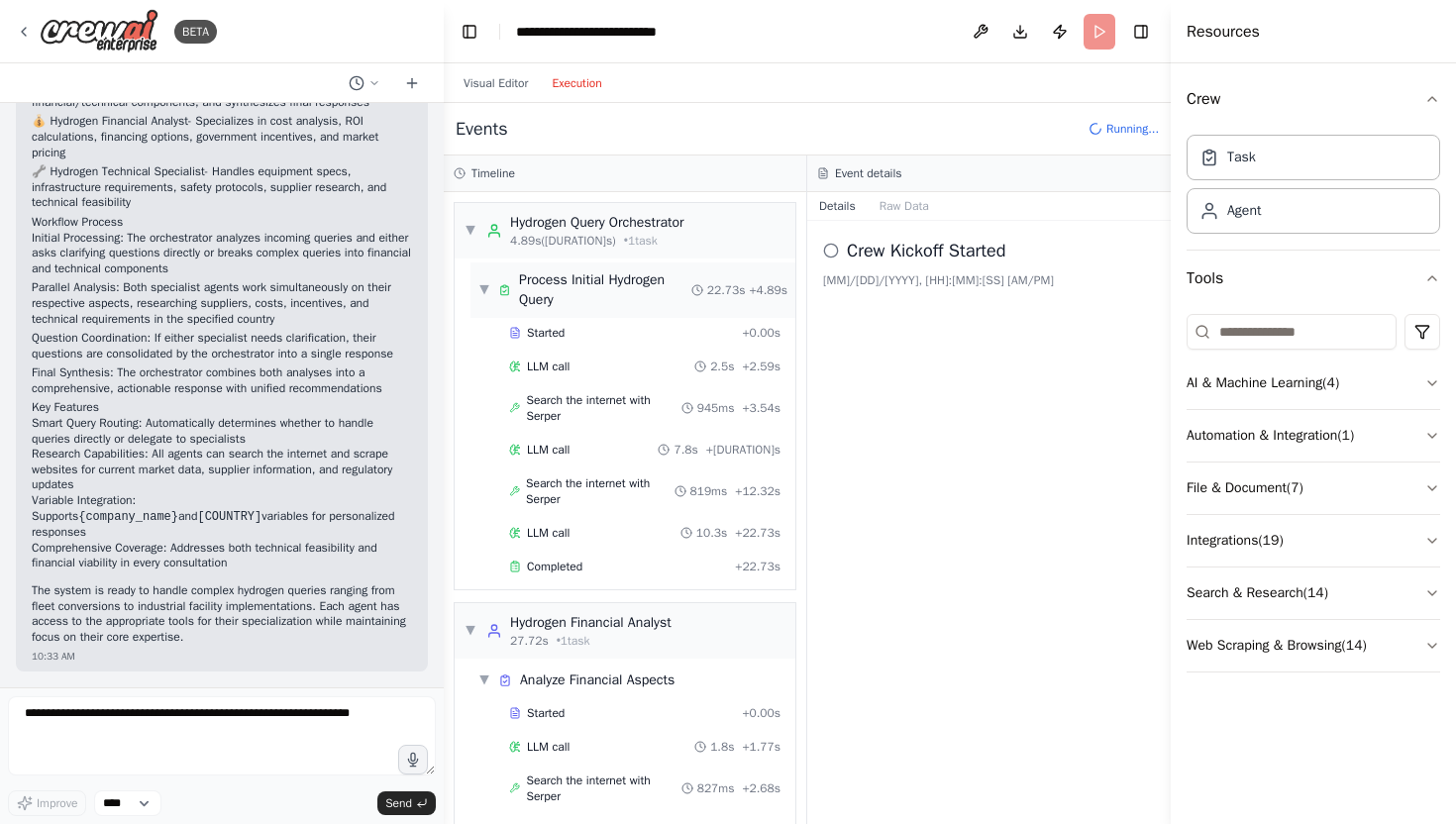 click on "Process Initial Hydrogen Query" at bounding box center [605, 290] 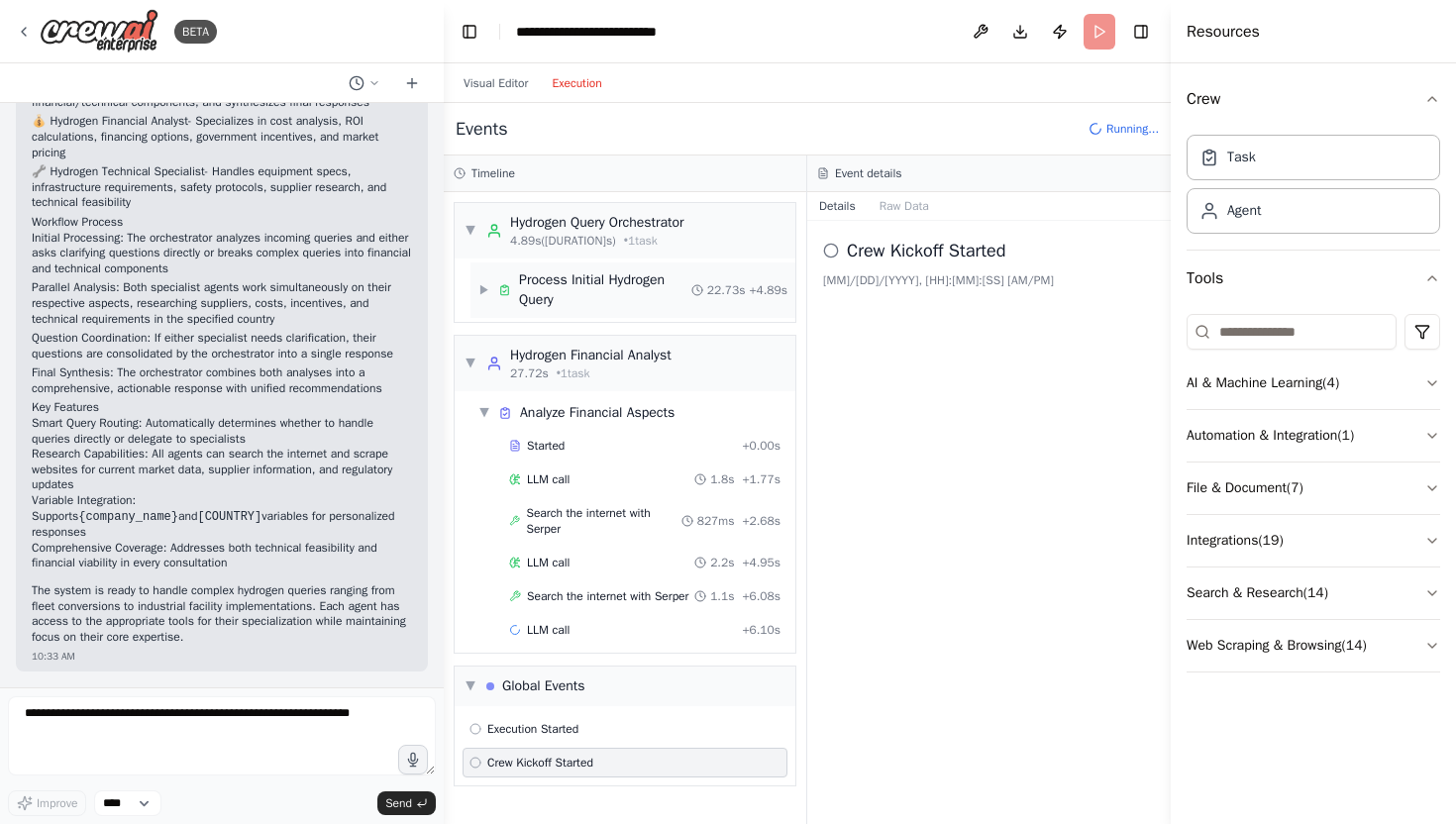 click on "Process Initial Hydrogen Query" at bounding box center [605, 290] 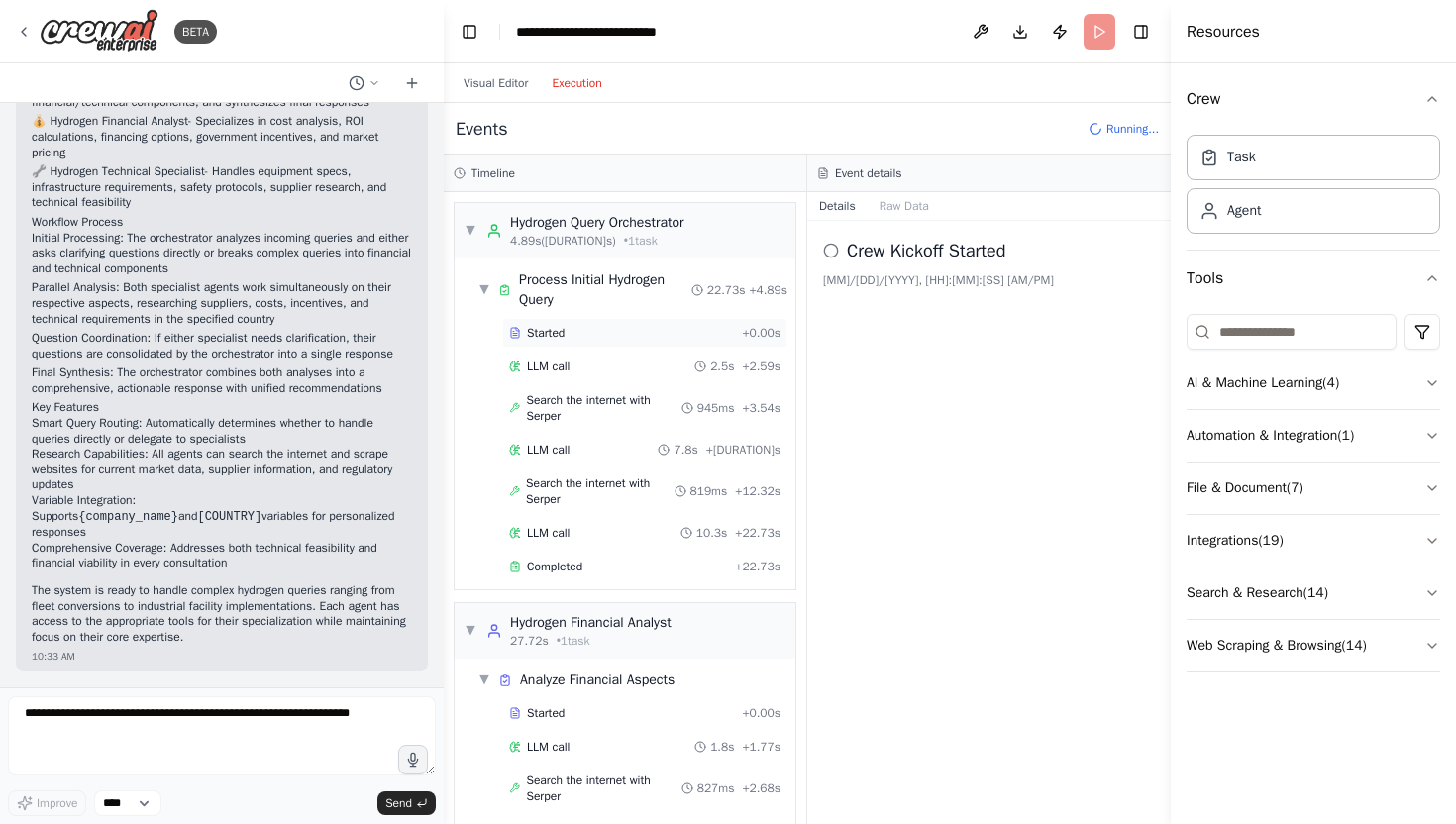 click on "Started" at bounding box center [546, 333] 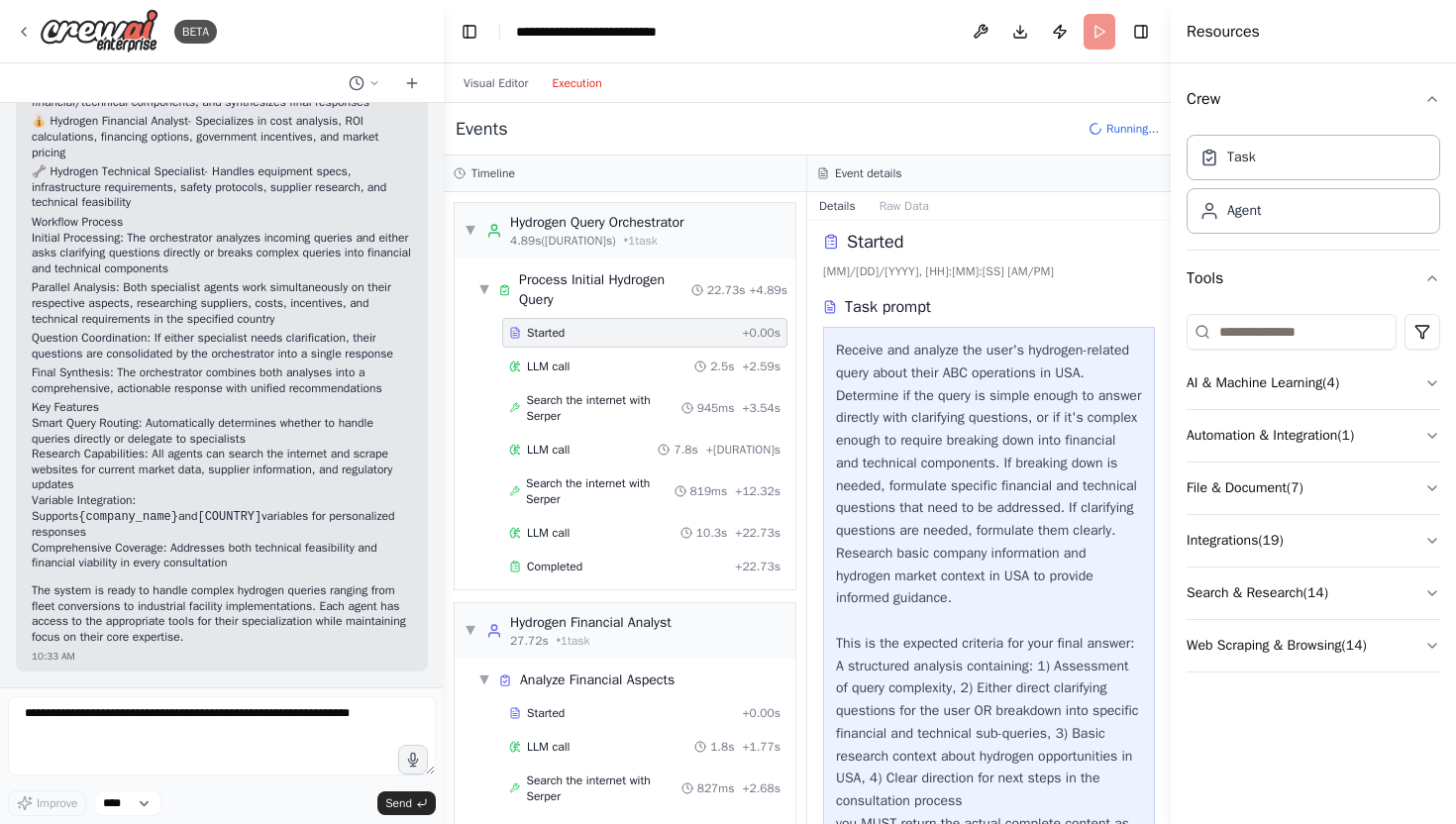scroll, scrollTop: 0, scrollLeft: 0, axis: both 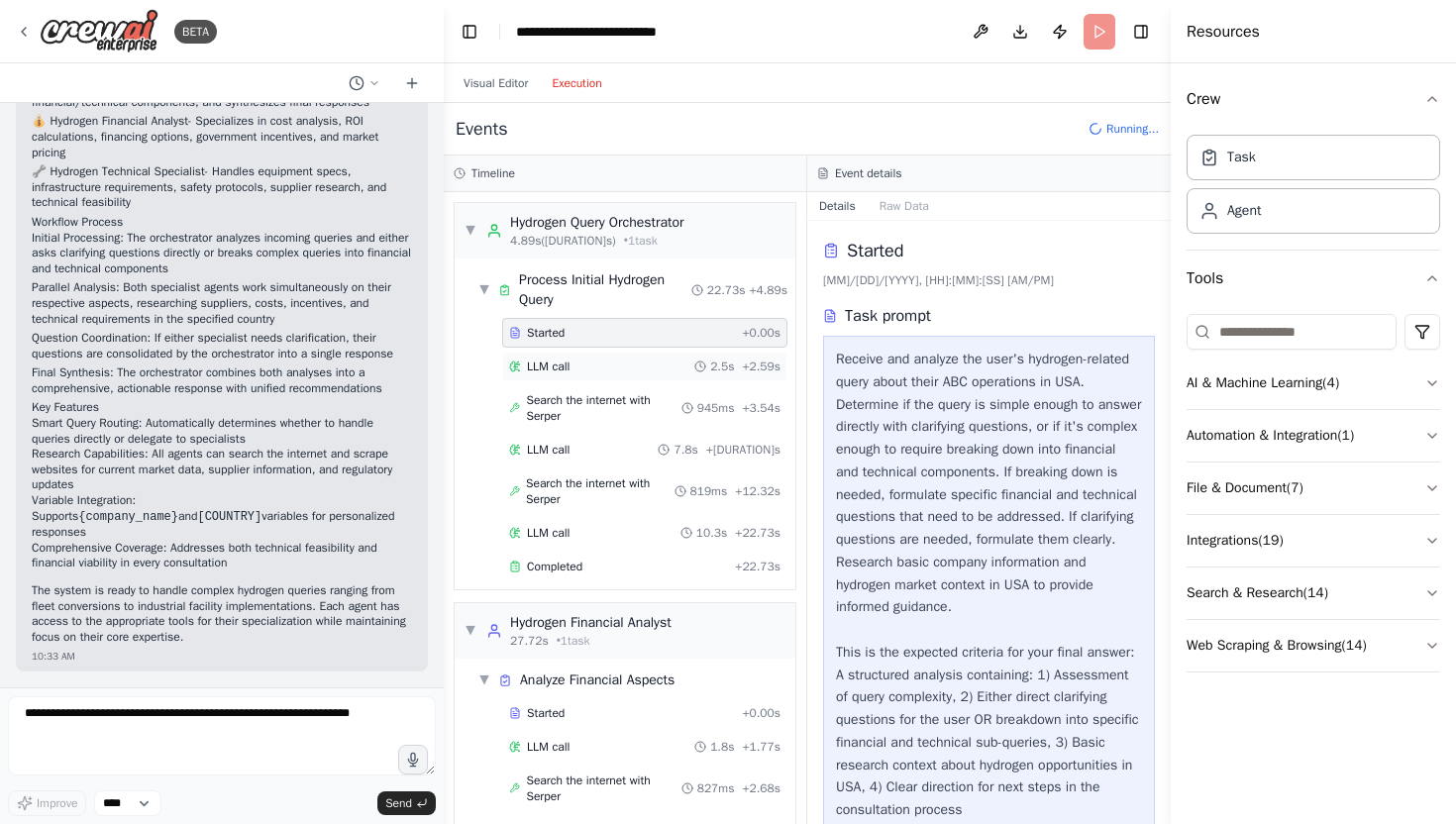 click on "LLM call 2.5s + 2.59s" at bounding box center (645, 366) 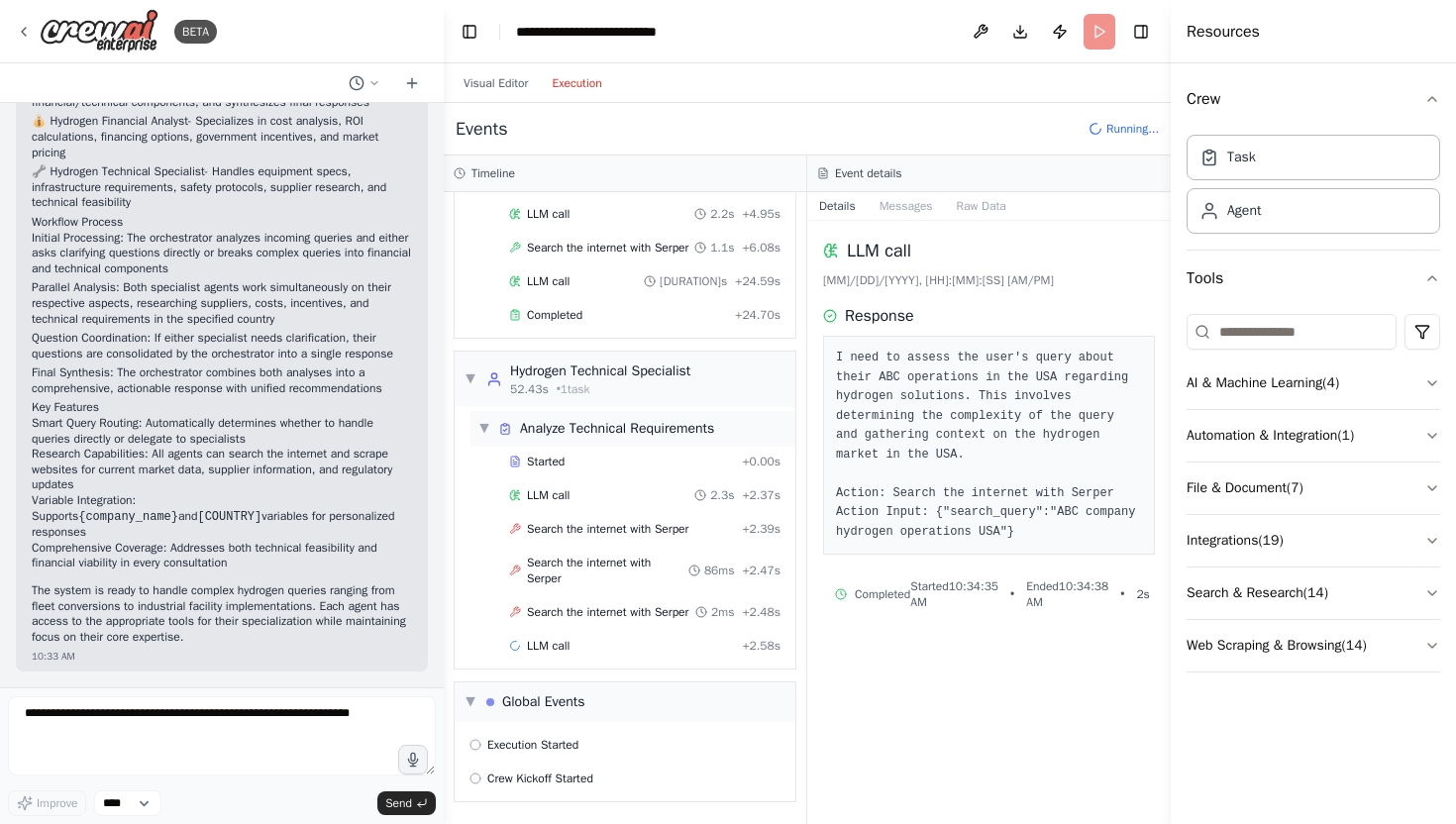 scroll, scrollTop: 639, scrollLeft: 0, axis: vertical 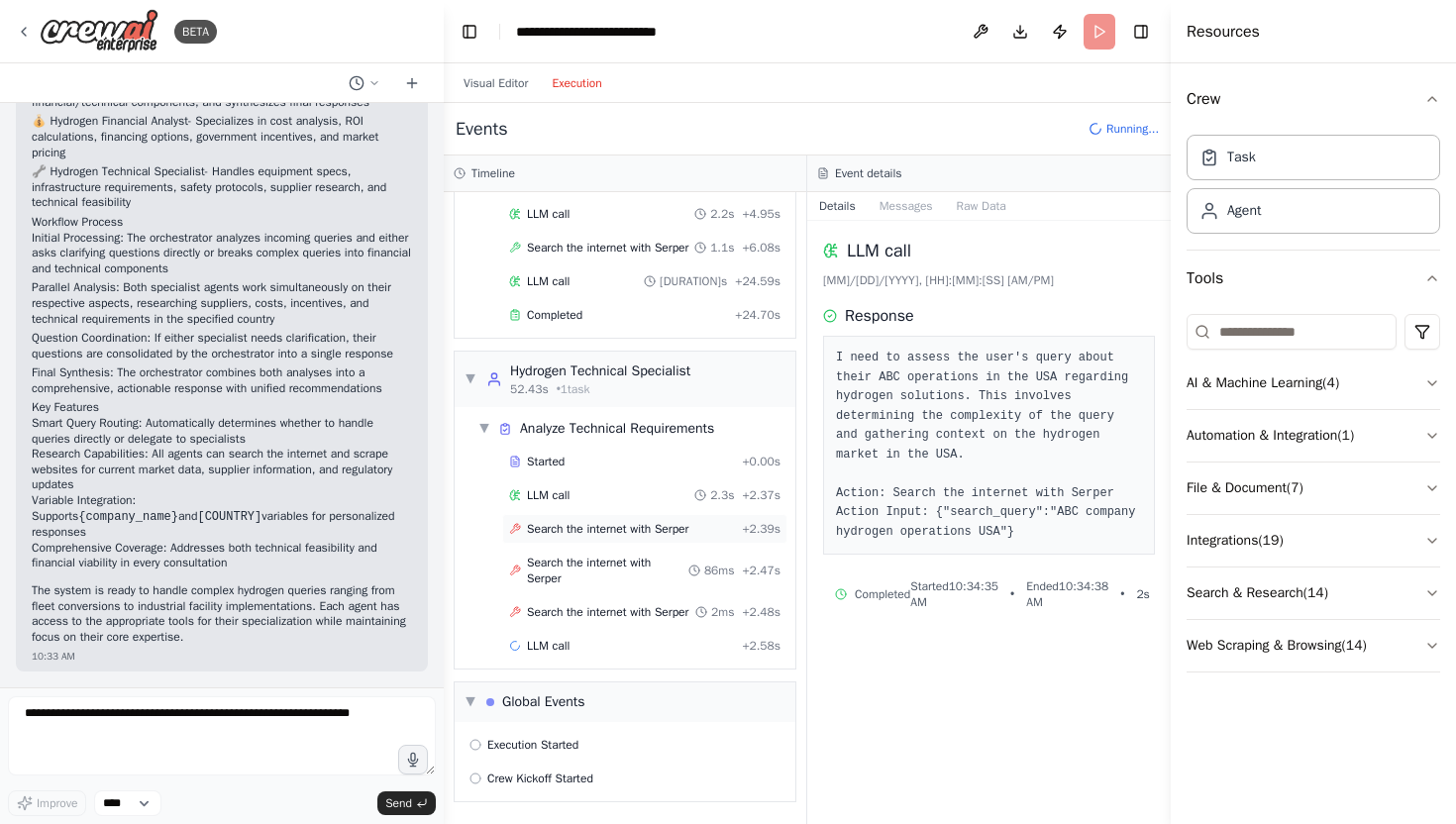 click on "Search the internet with Serper" at bounding box center [607, 529] 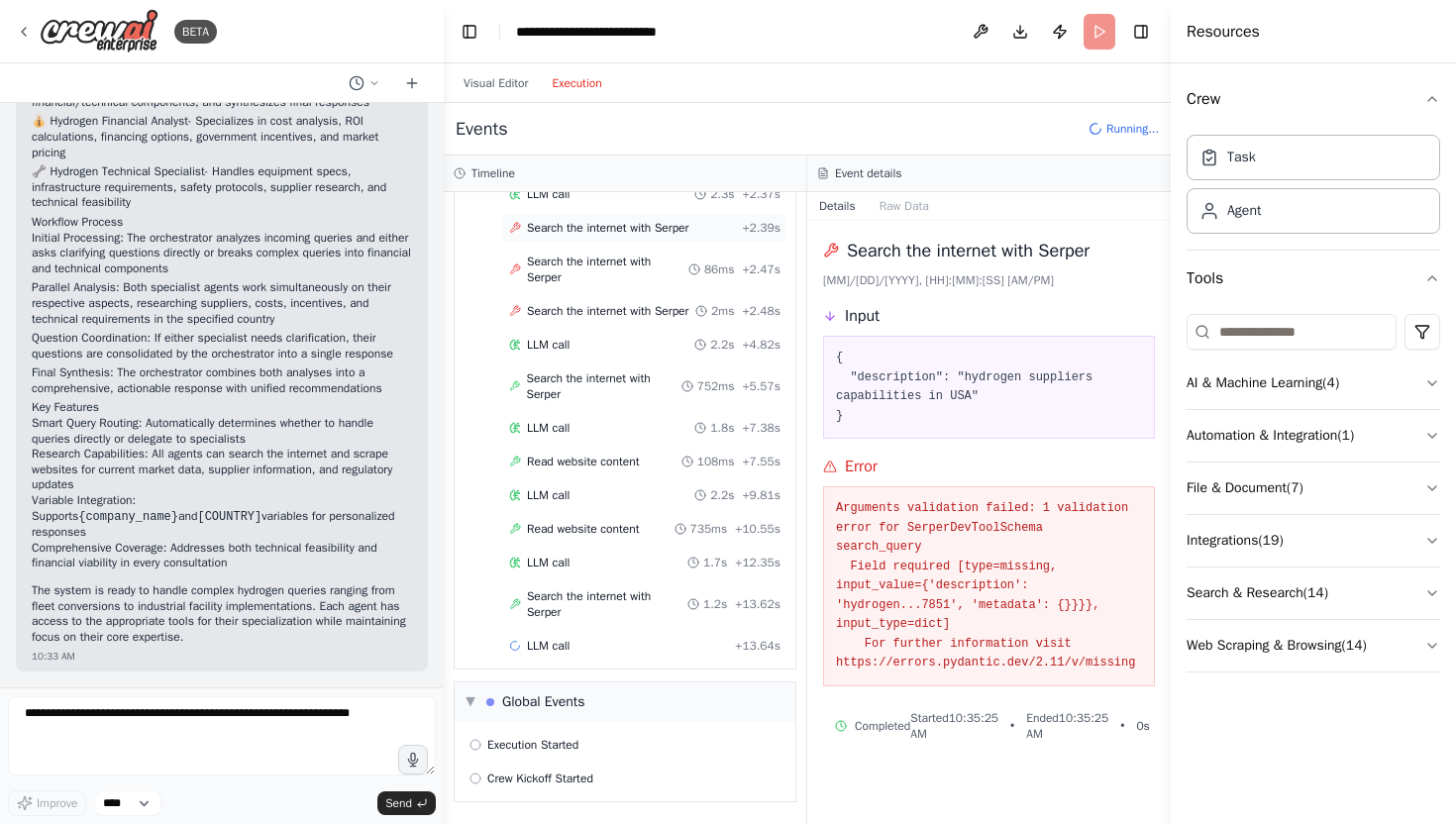 scroll, scrollTop: 969, scrollLeft: 0, axis: vertical 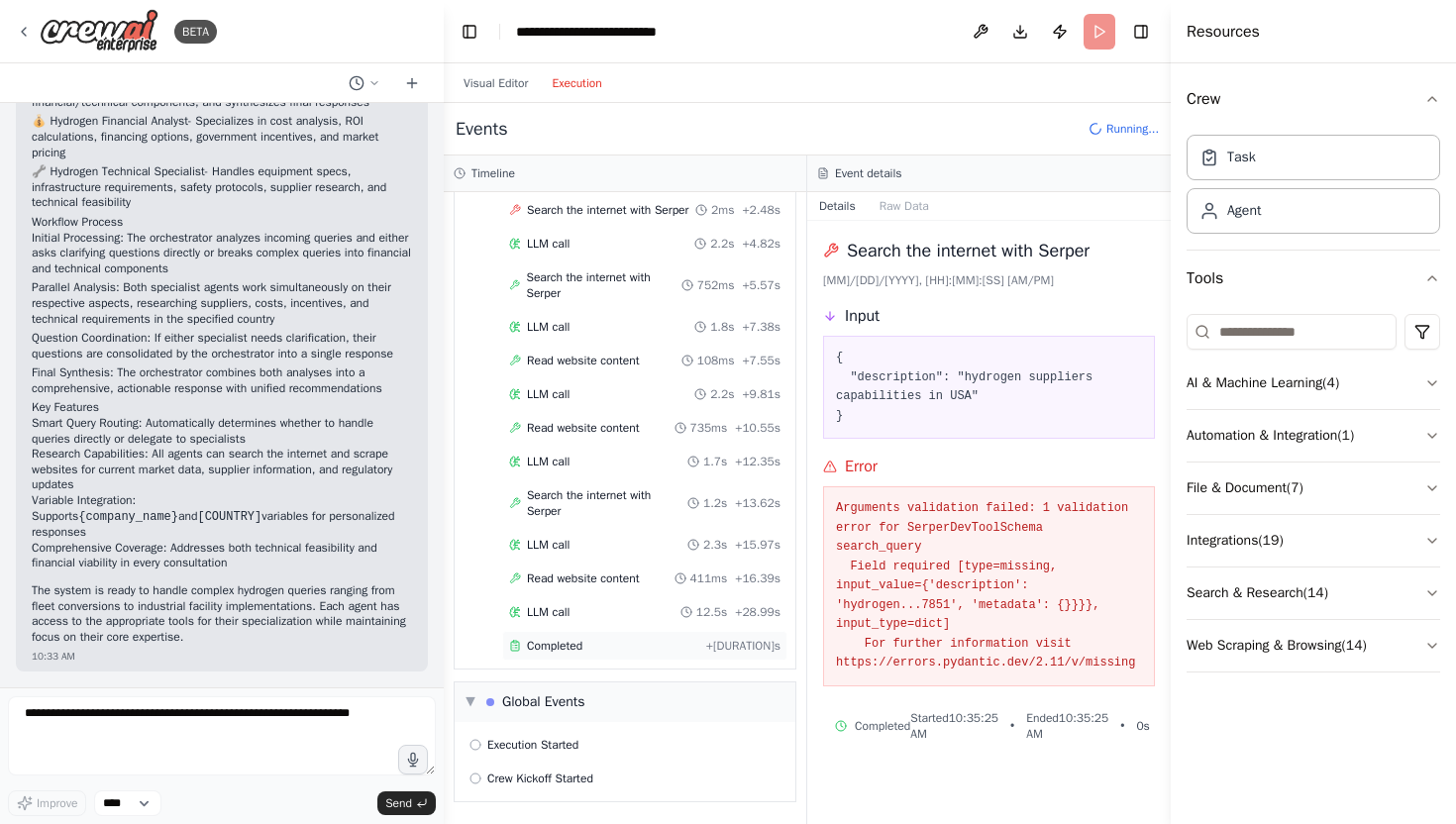 click on "Completed + 29.04s" at bounding box center [645, 646] 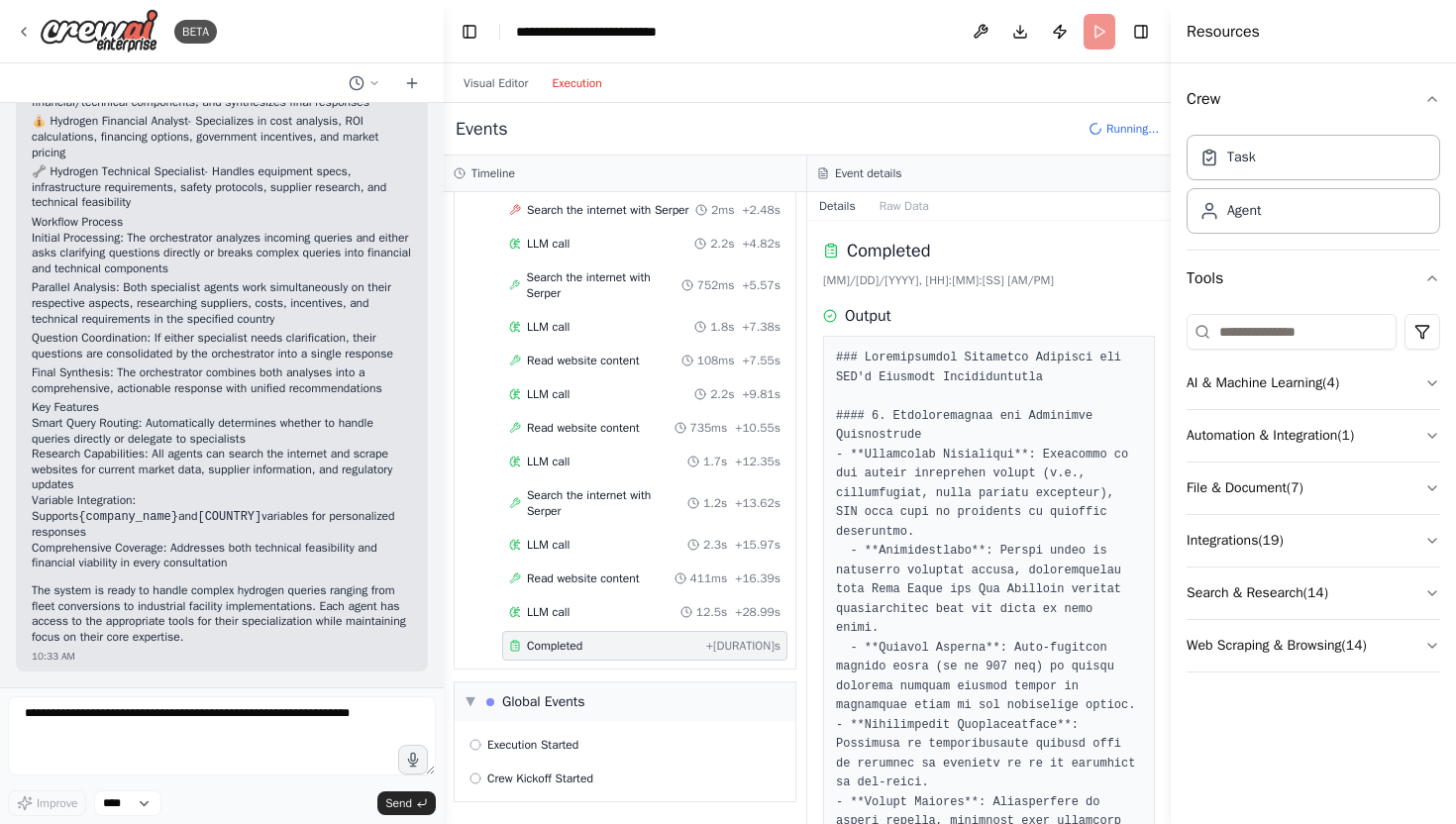 scroll, scrollTop: 17, scrollLeft: 0, axis: vertical 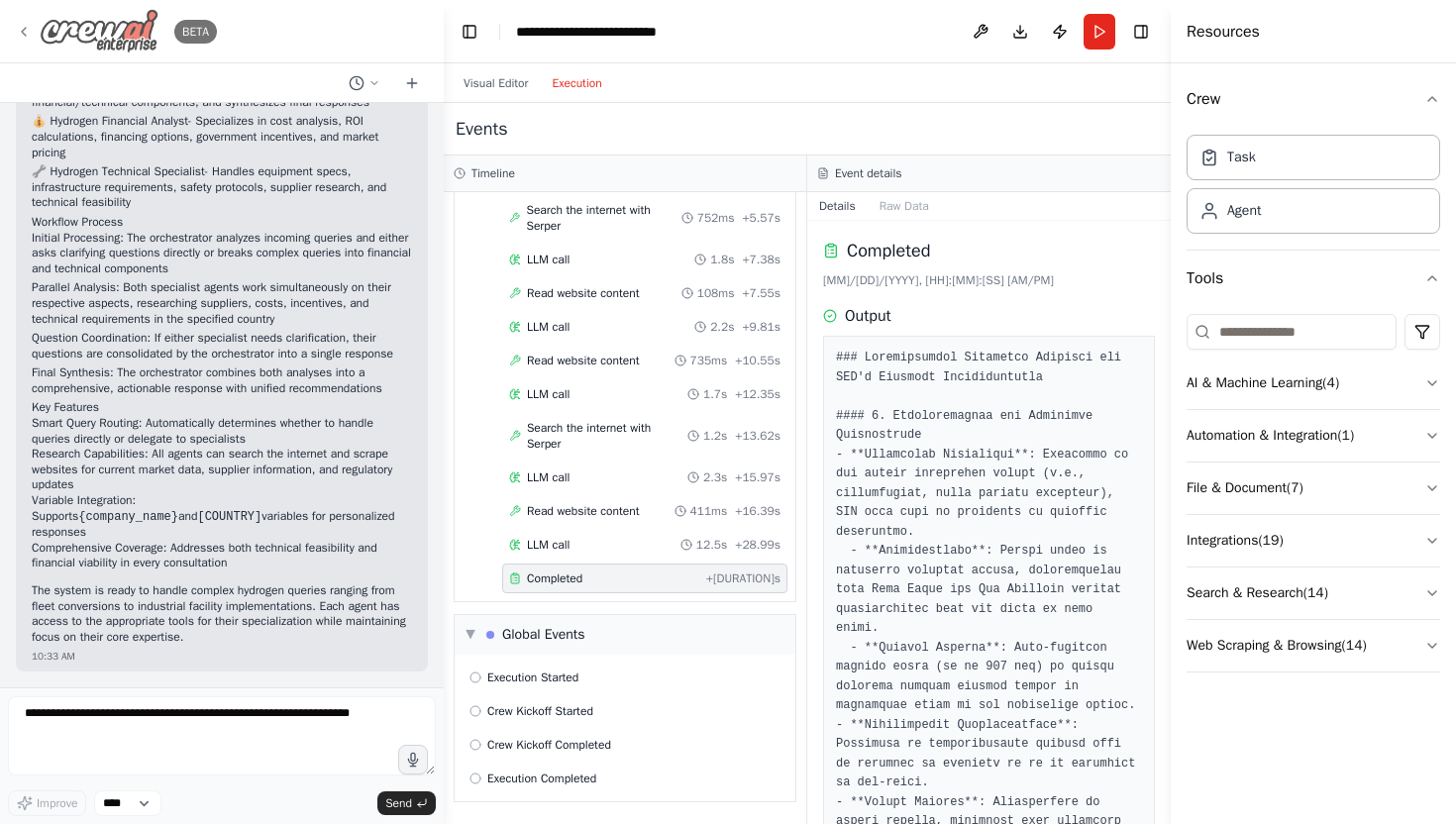click 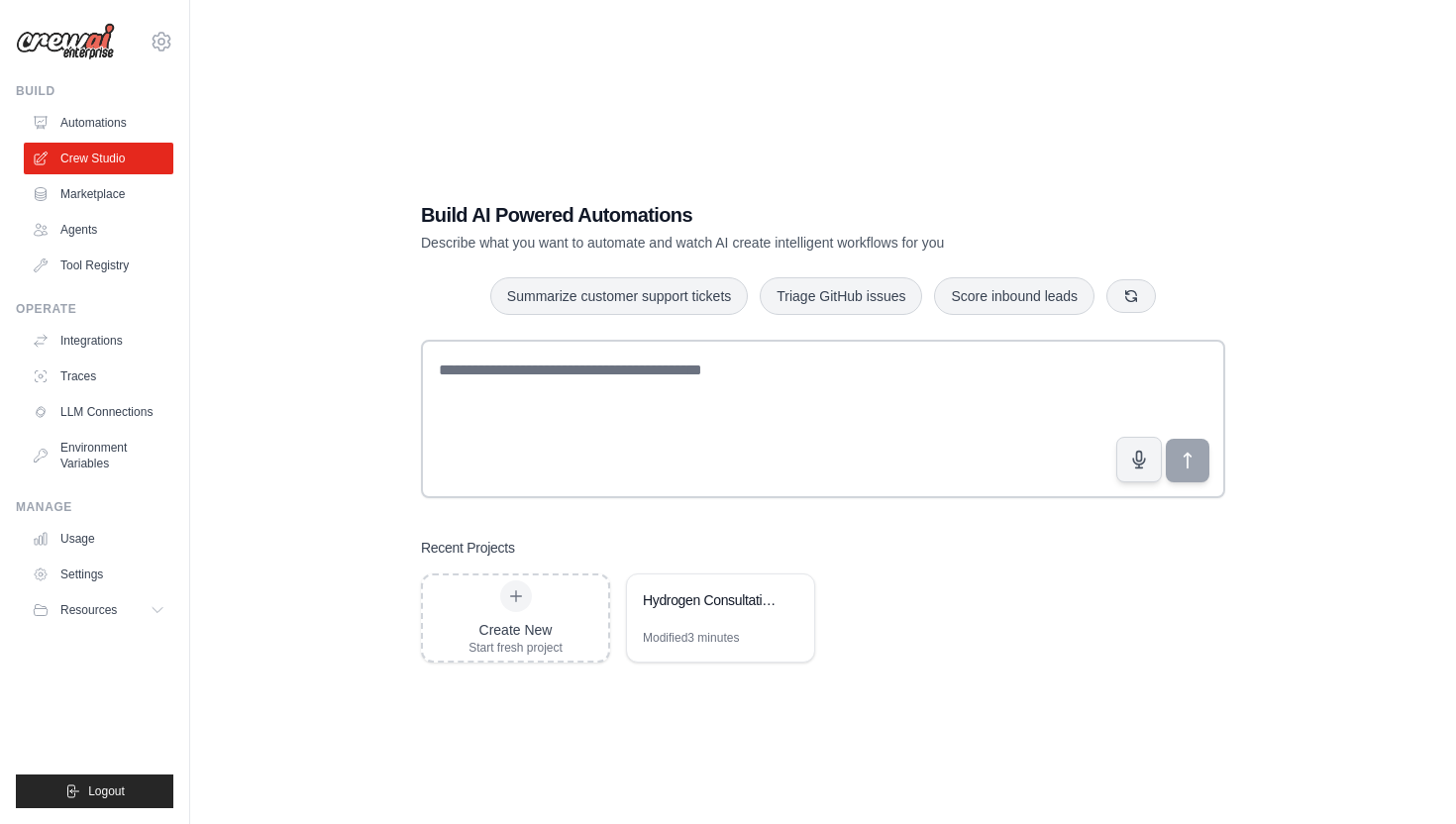 scroll, scrollTop: 0, scrollLeft: 0, axis: both 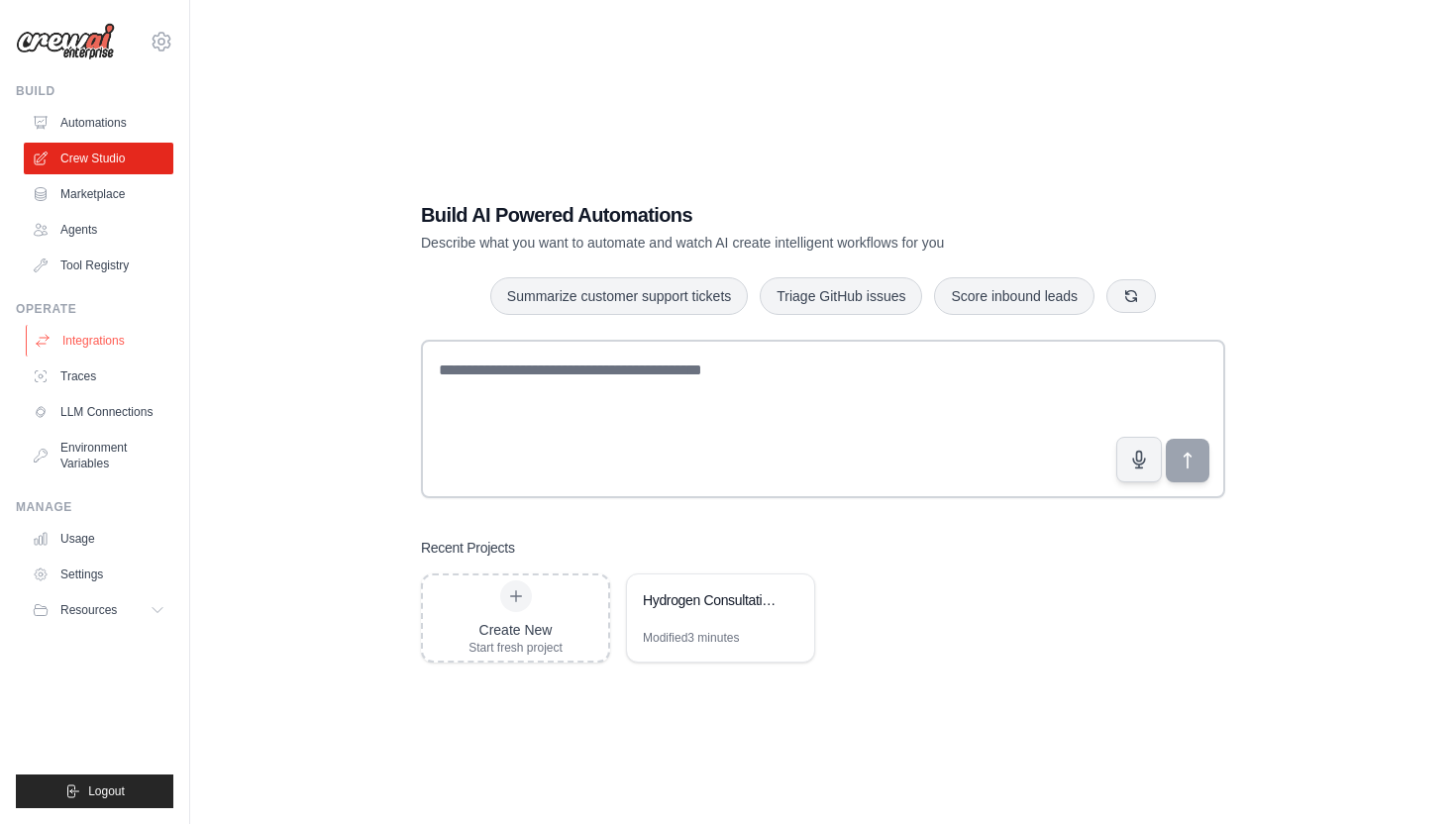 click on "Integrations" at bounding box center [100, 341] 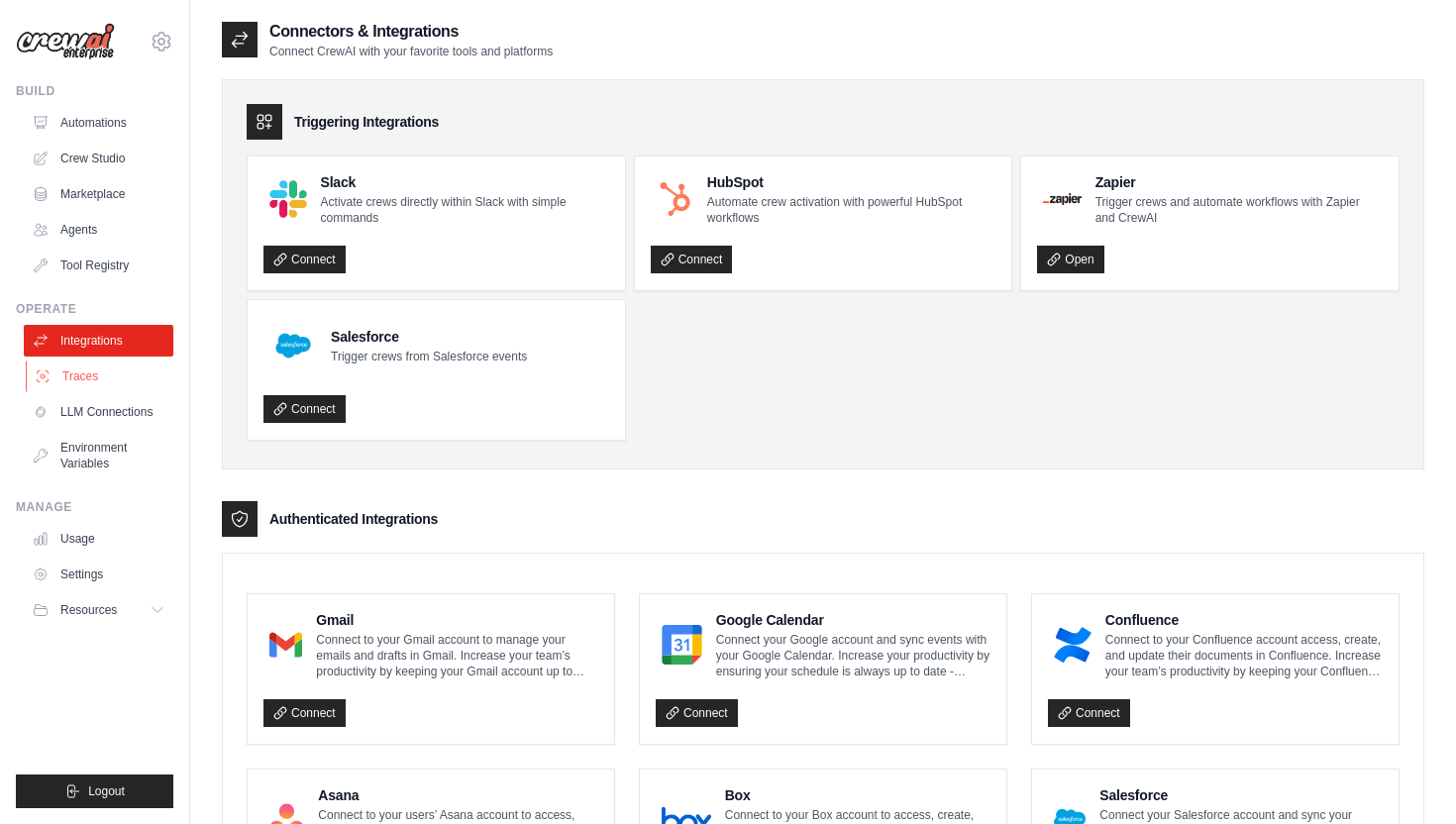 click on "Traces" at bounding box center [100, 376] 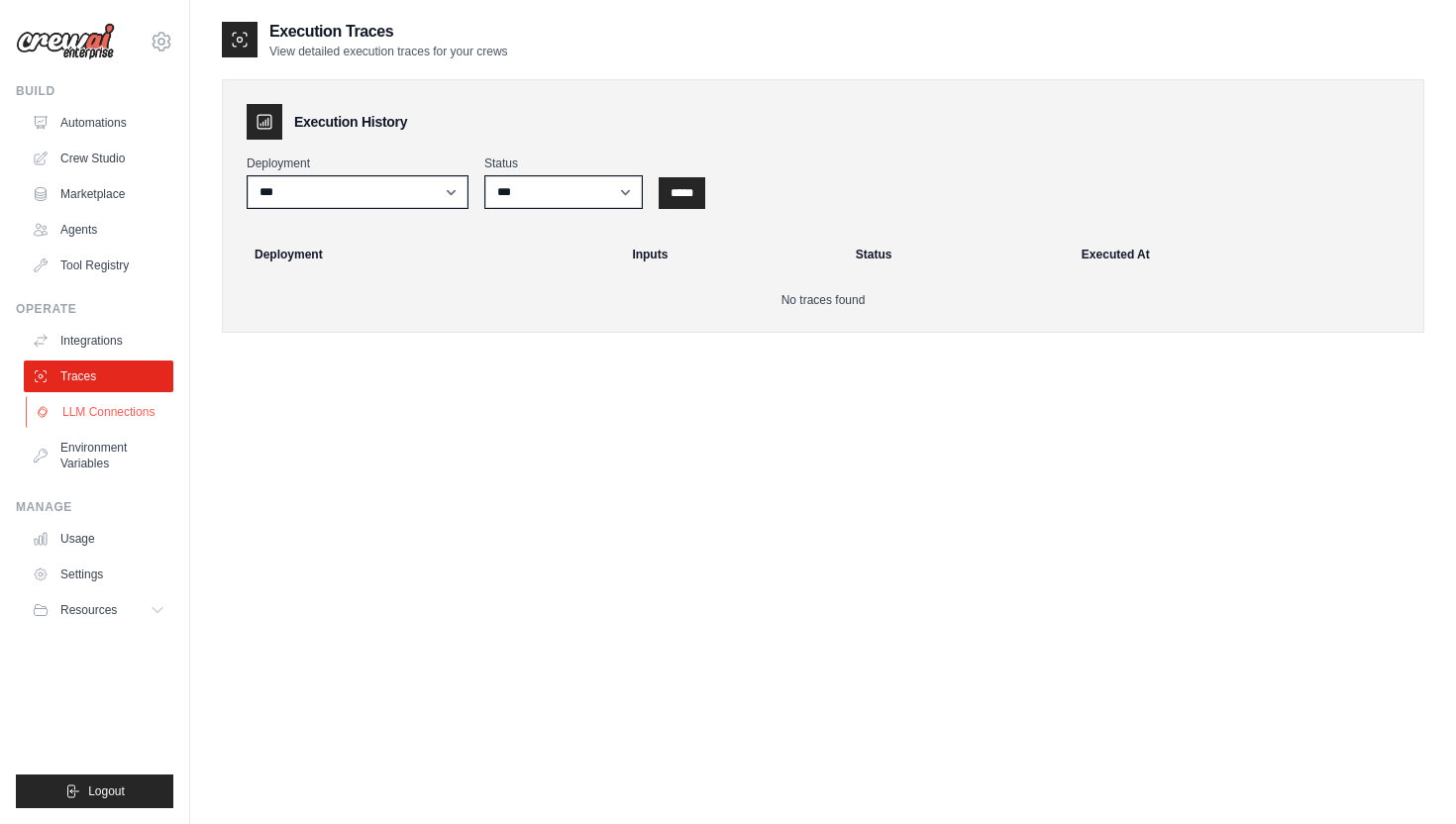 click on "LLM Connections" at bounding box center [100, 412] 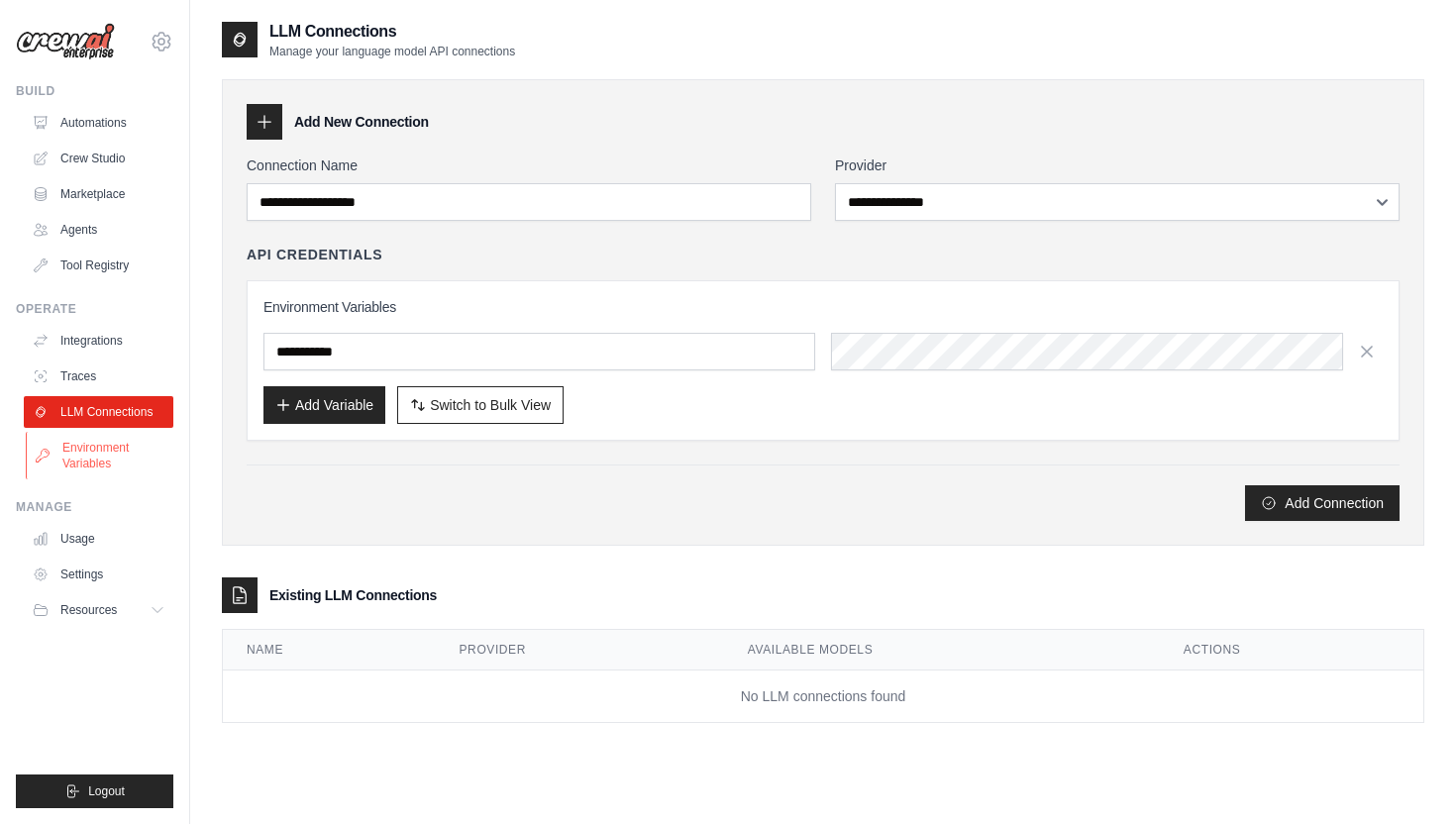 click on "Environment Variables" at bounding box center (100, 456) 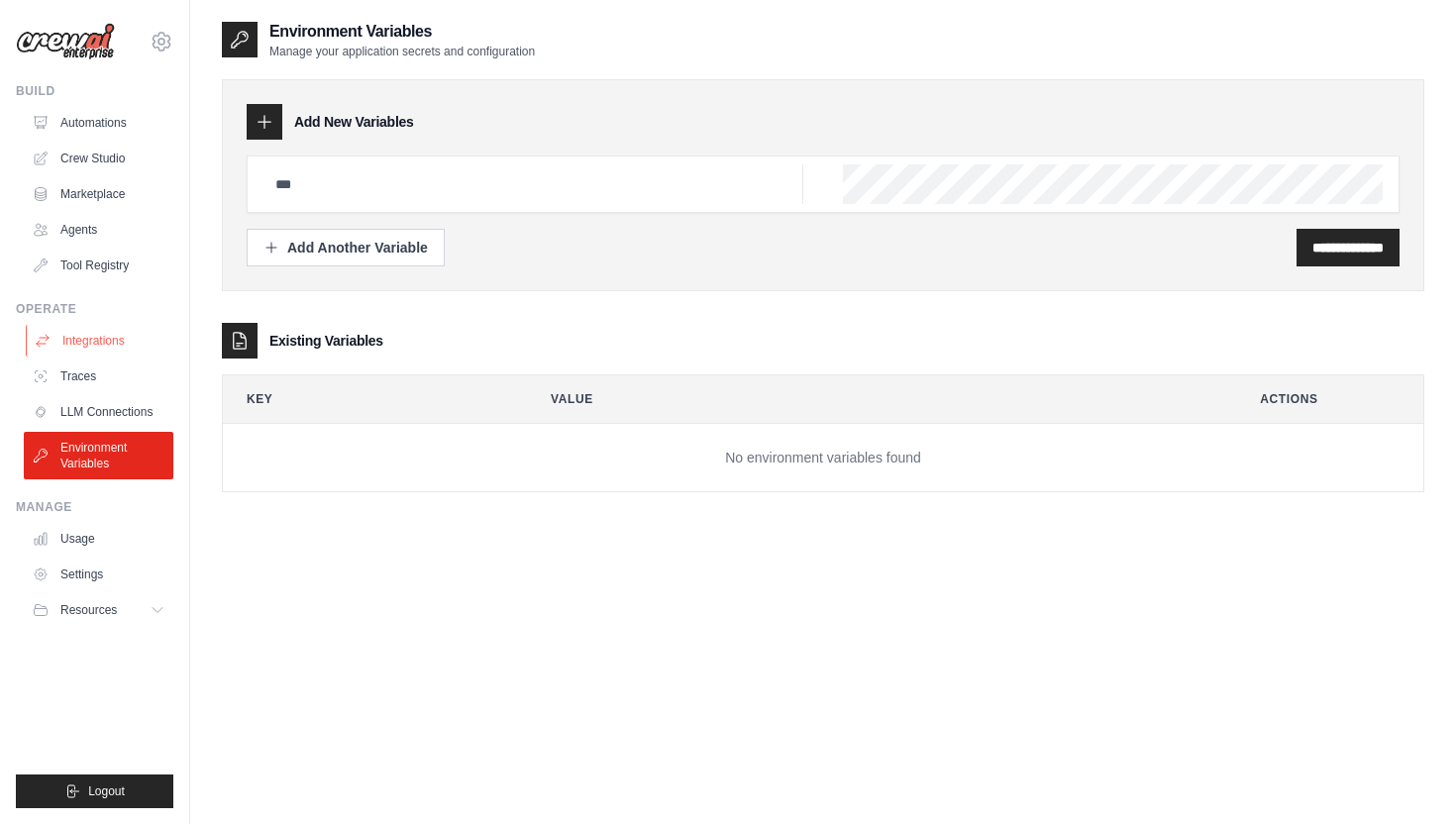 click on "Integrations" at bounding box center (100, 341) 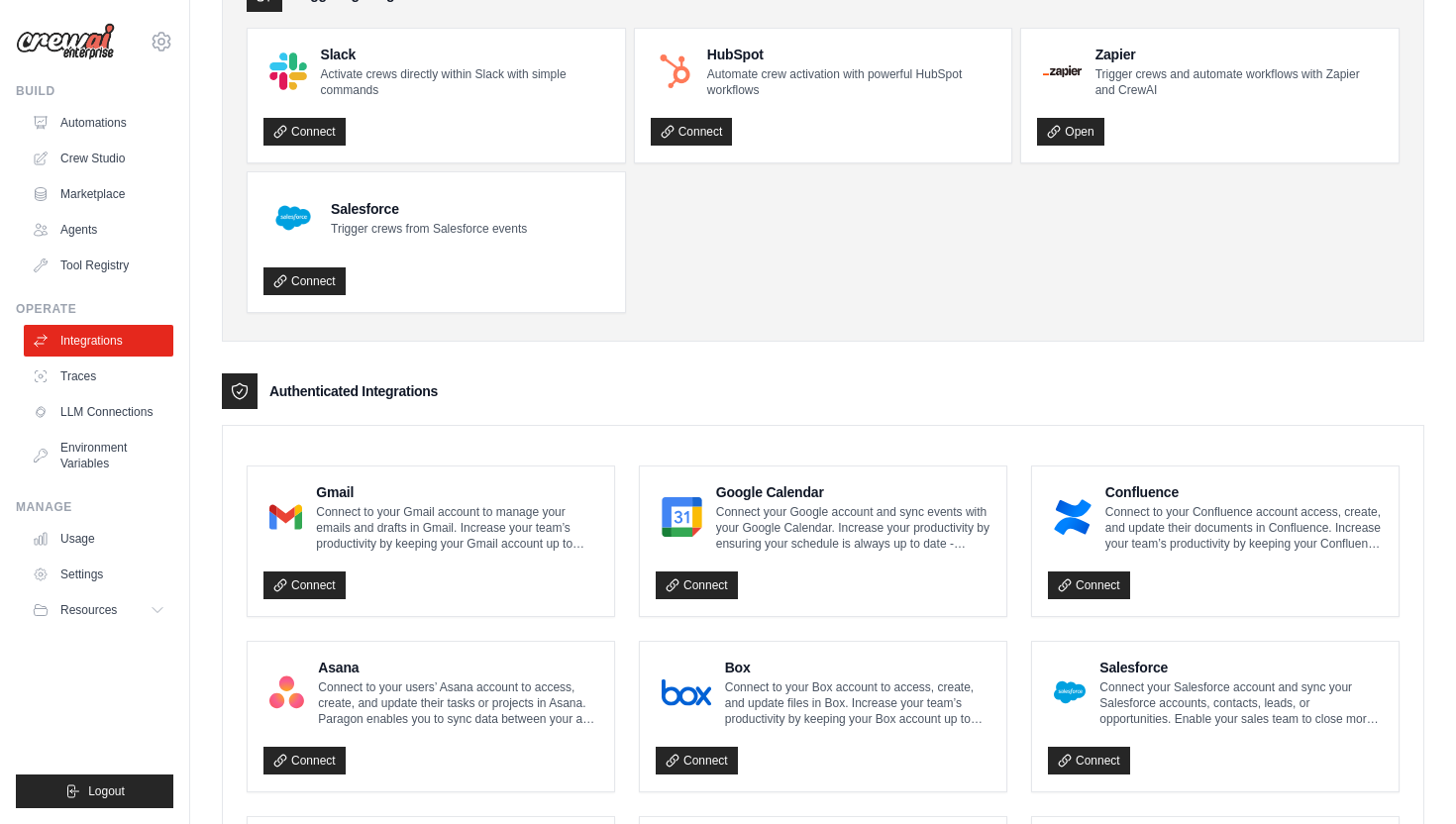 scroll, scrollTop: 0, scrollLeft: 0, axis: both 